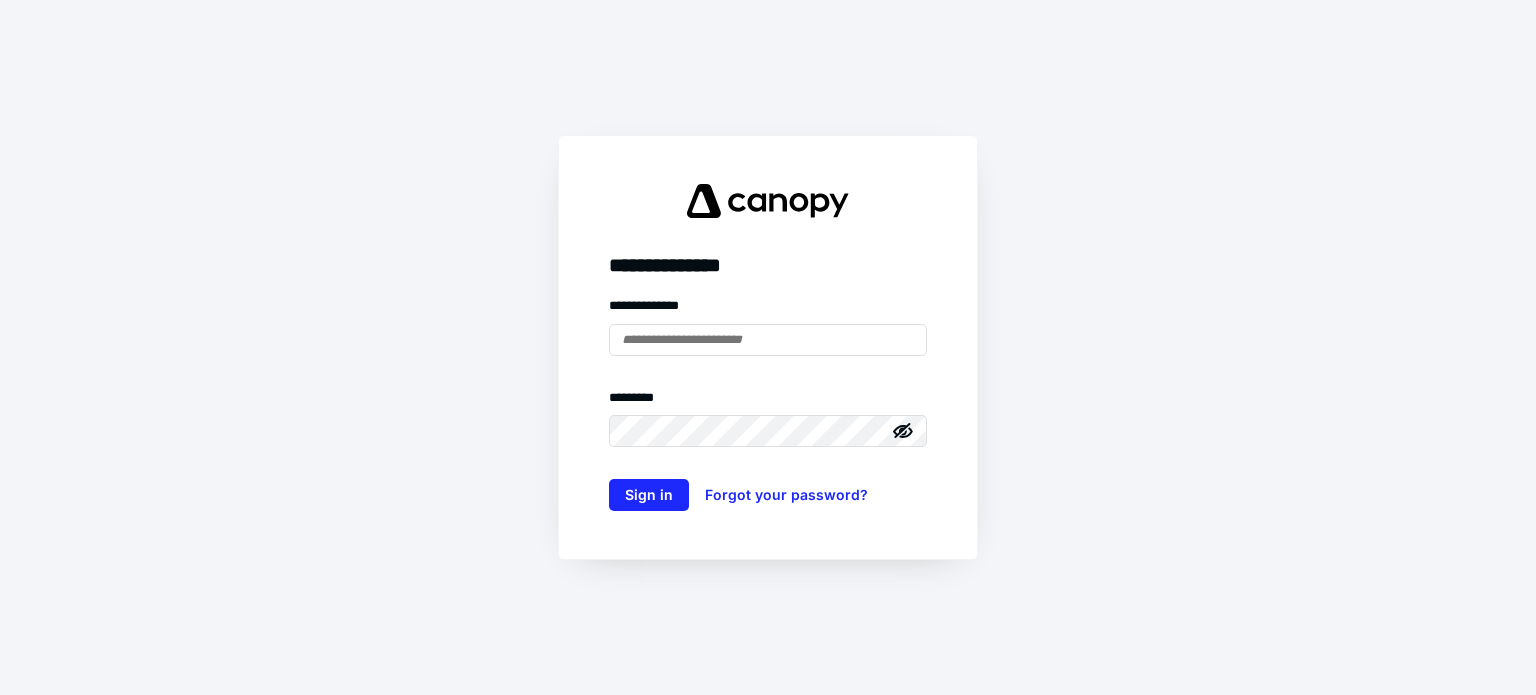scroll, scrollTop: 0, scrollLeft: 0, axis: both 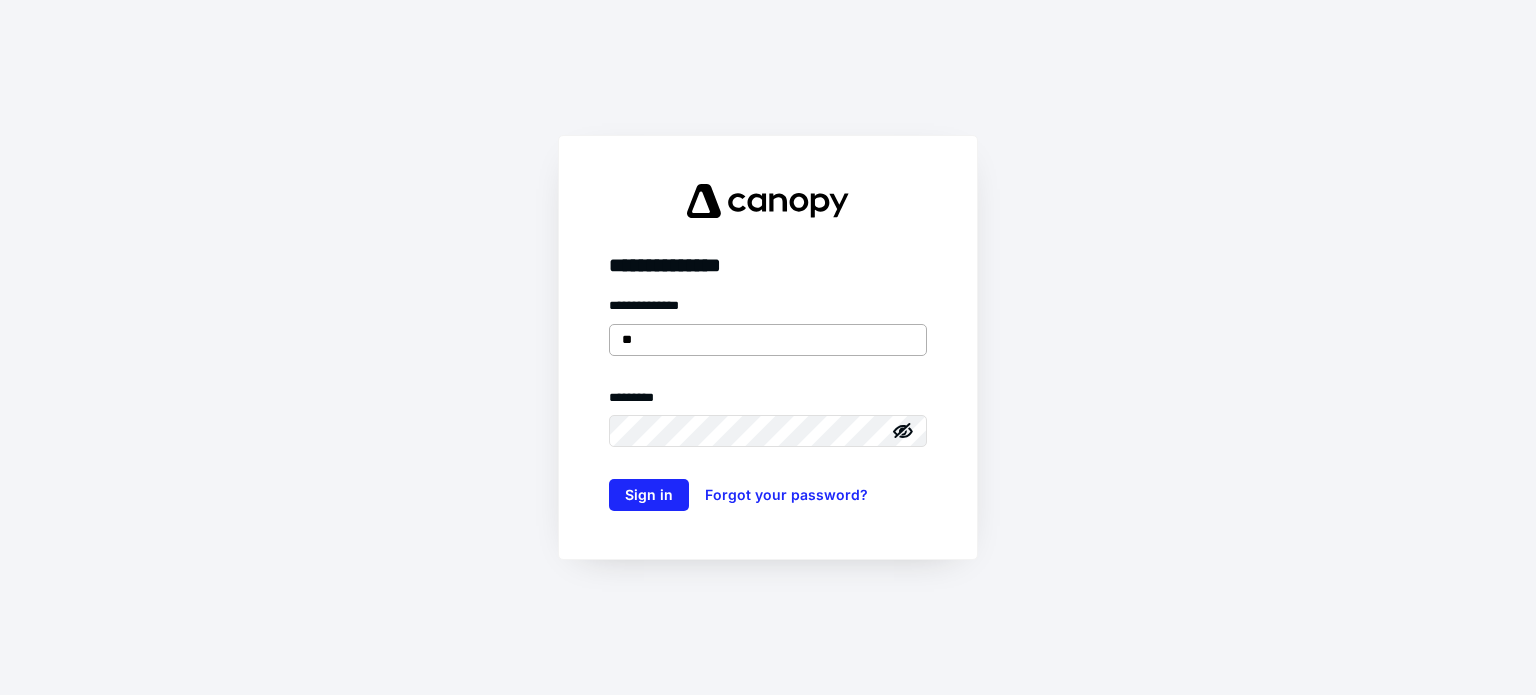 type on "*" 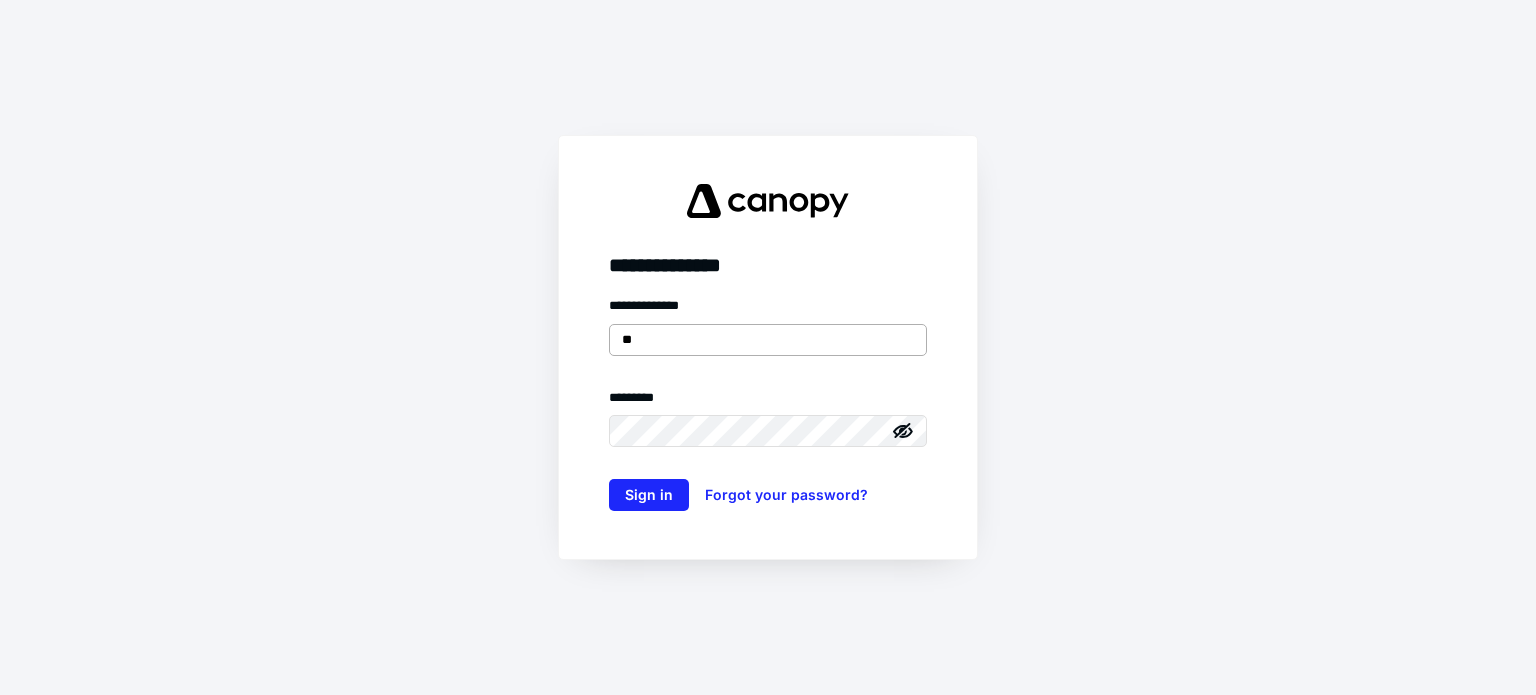 type on "*" 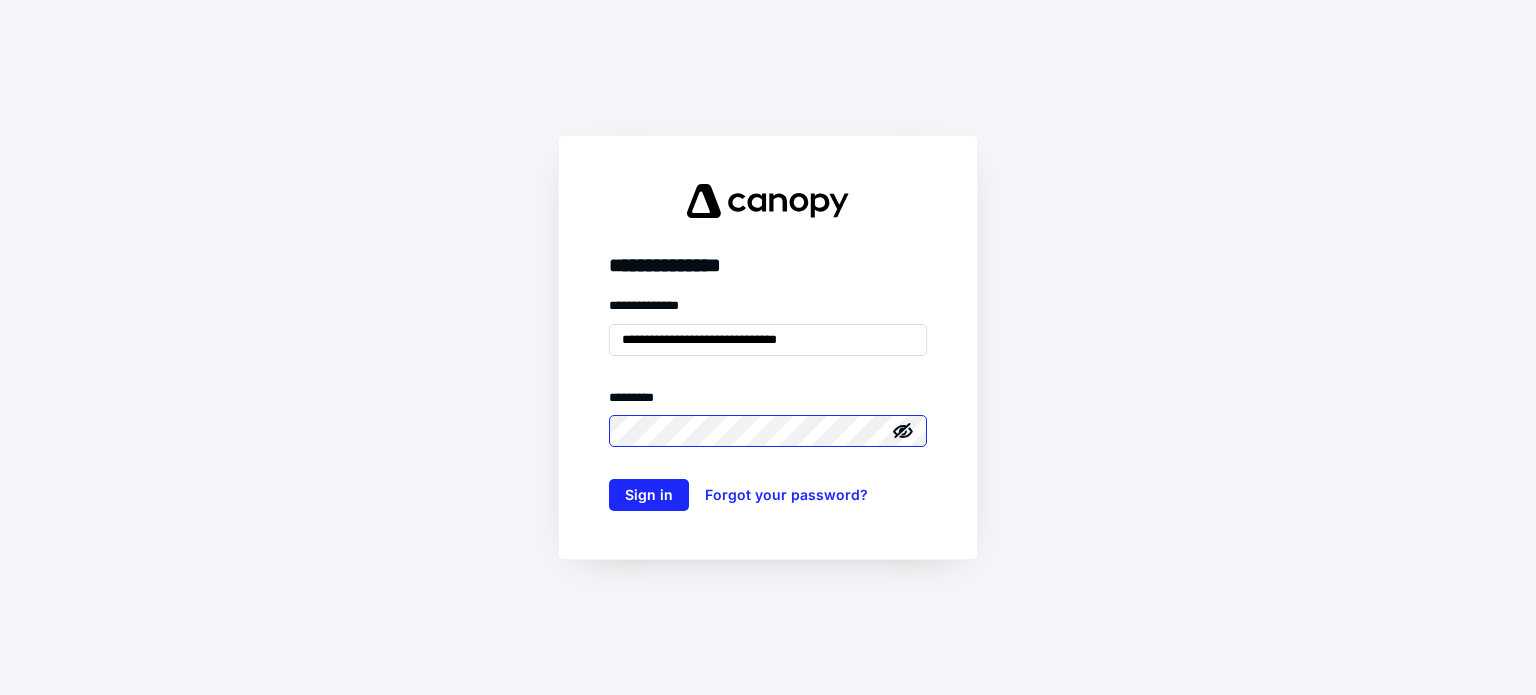 click on "Sign in" at bounding box center (649, 495) 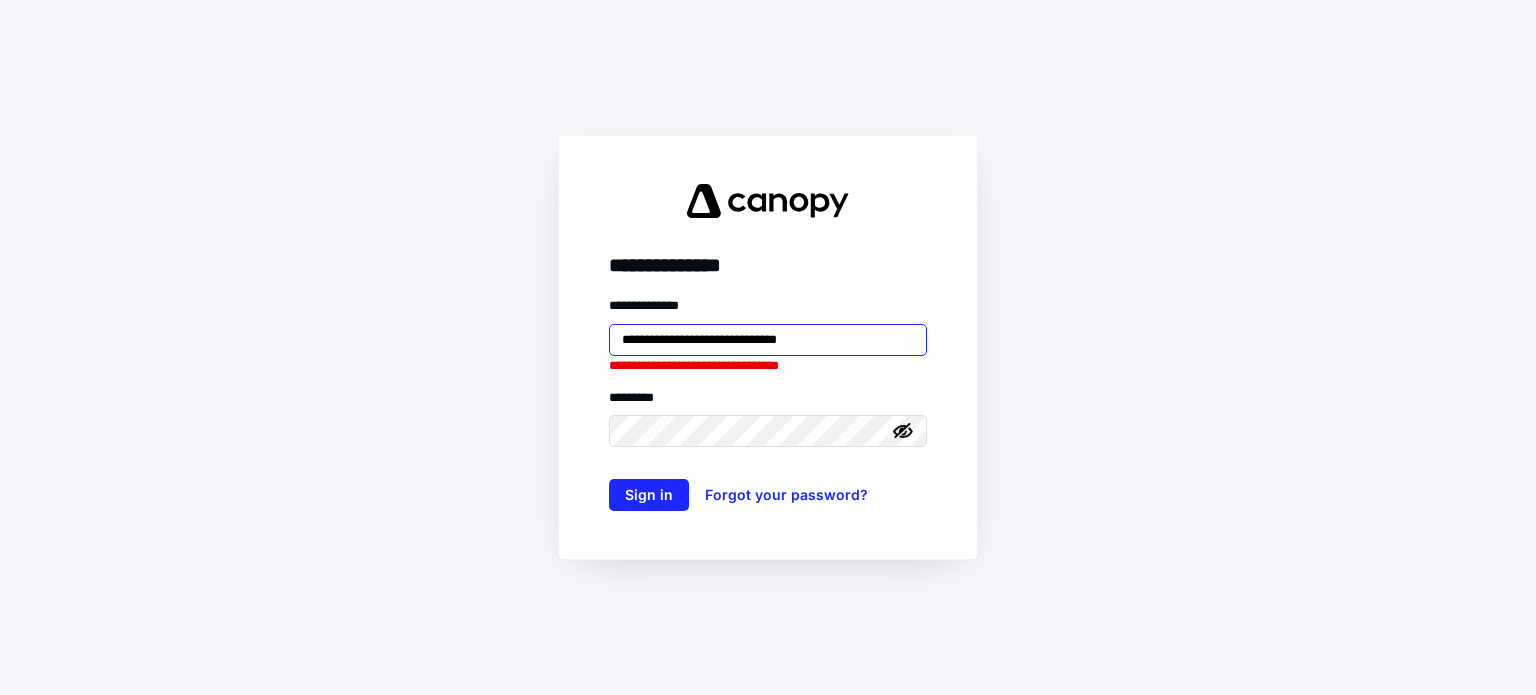 click on "**********" at bounding box center (768, 340) 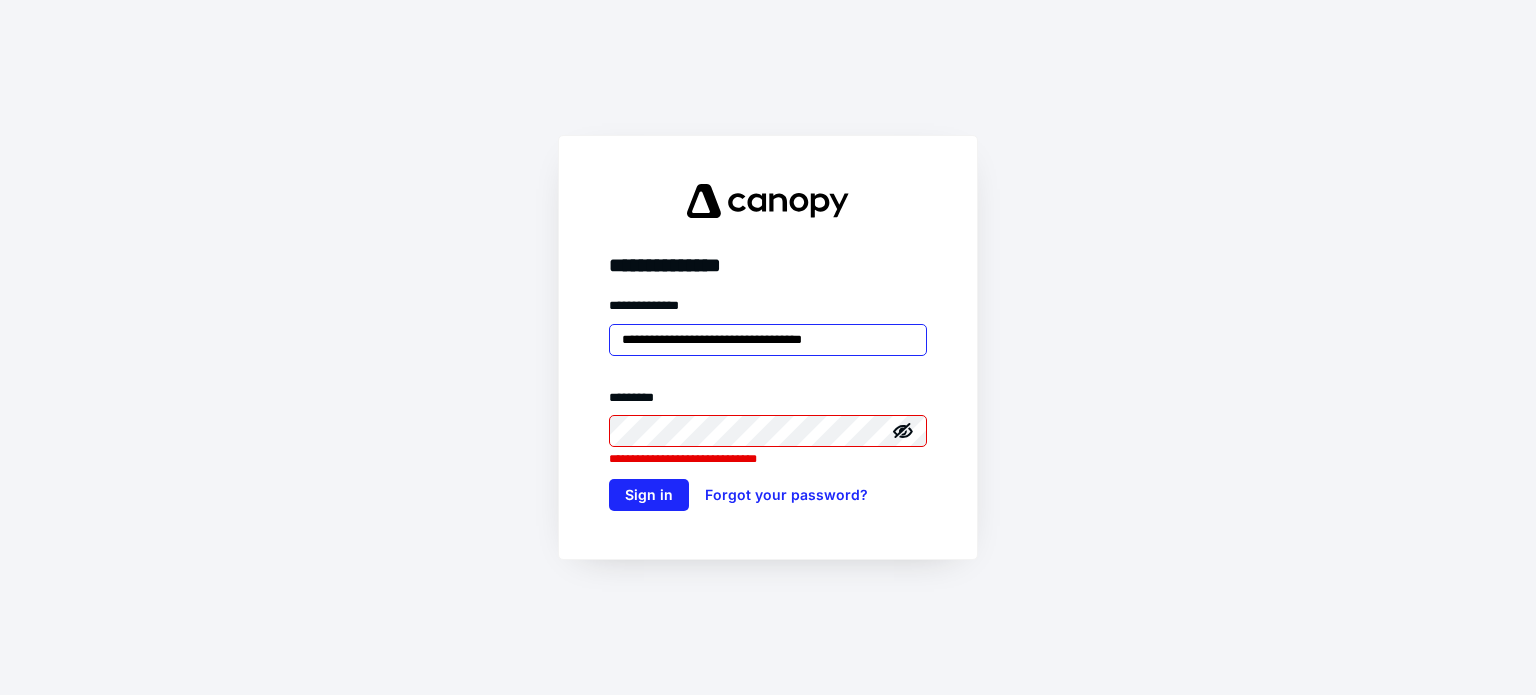 type on "**********" 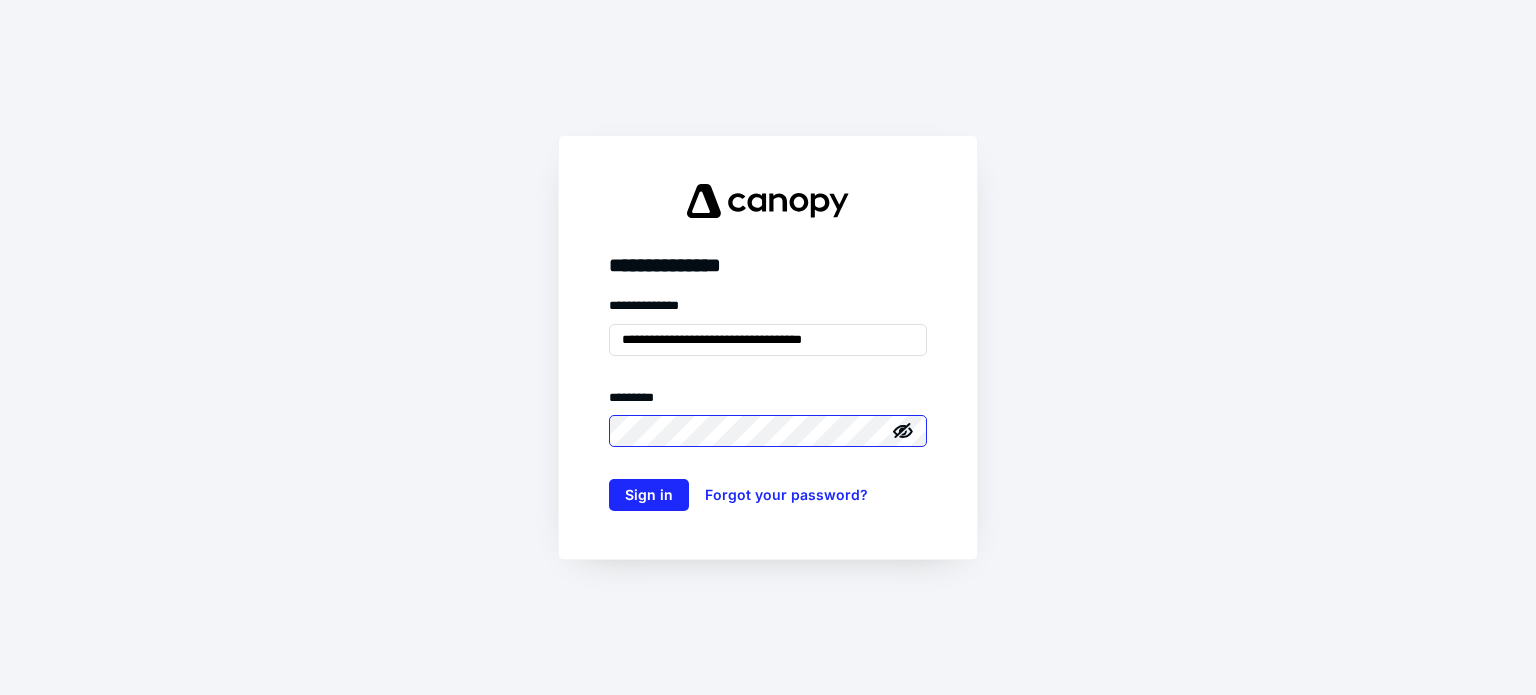 click on "Sign in" at bounding box center (649, 495) 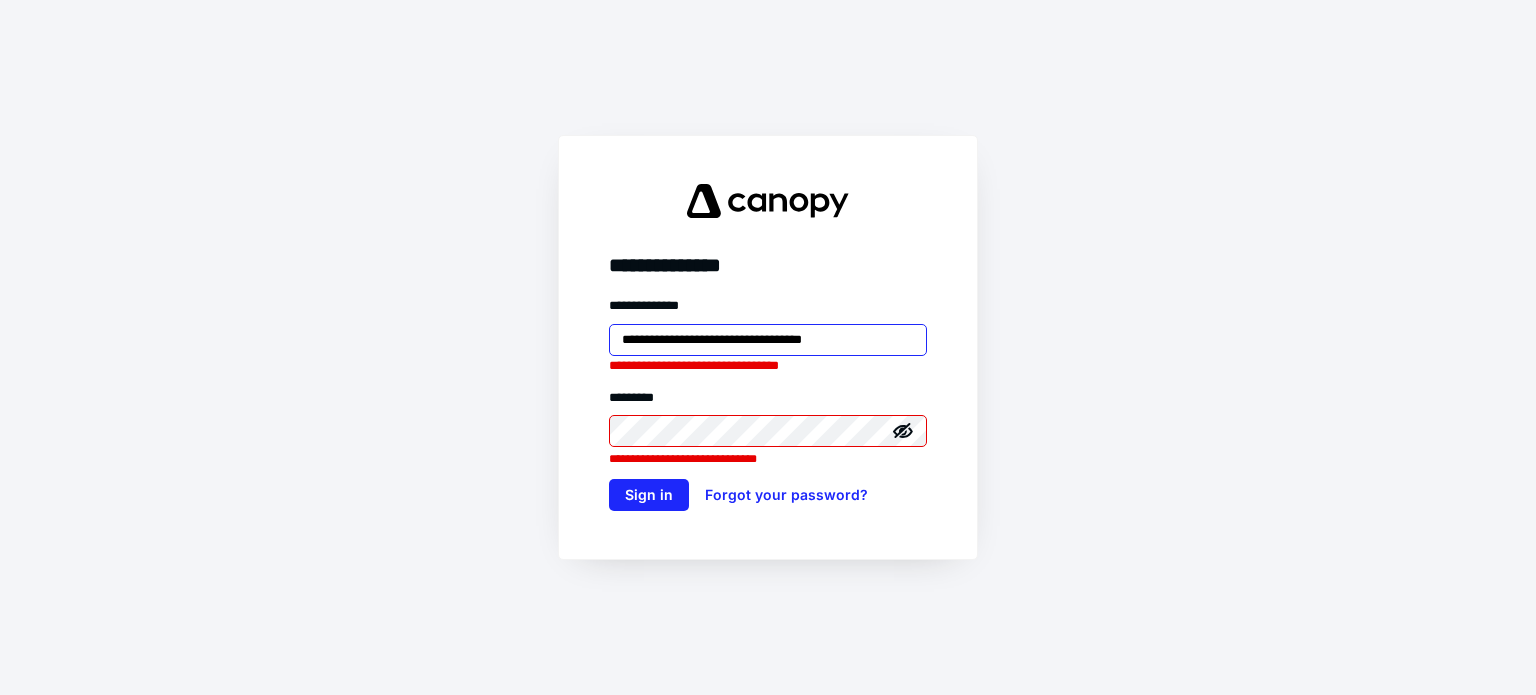drag, startPoint x: 867, startPoint y: 341, endPoint x: 482, endPoint y: 363, distance: 385.62805 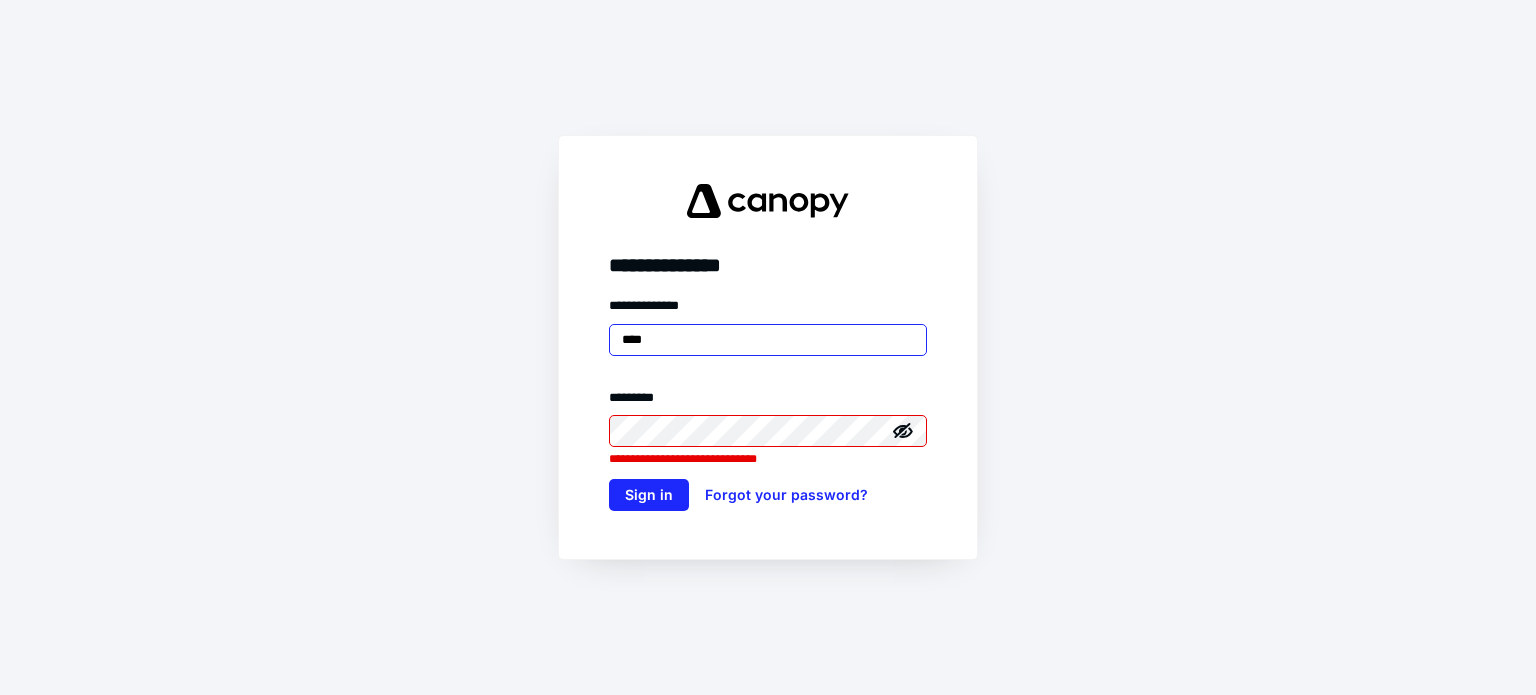 type on "**********" 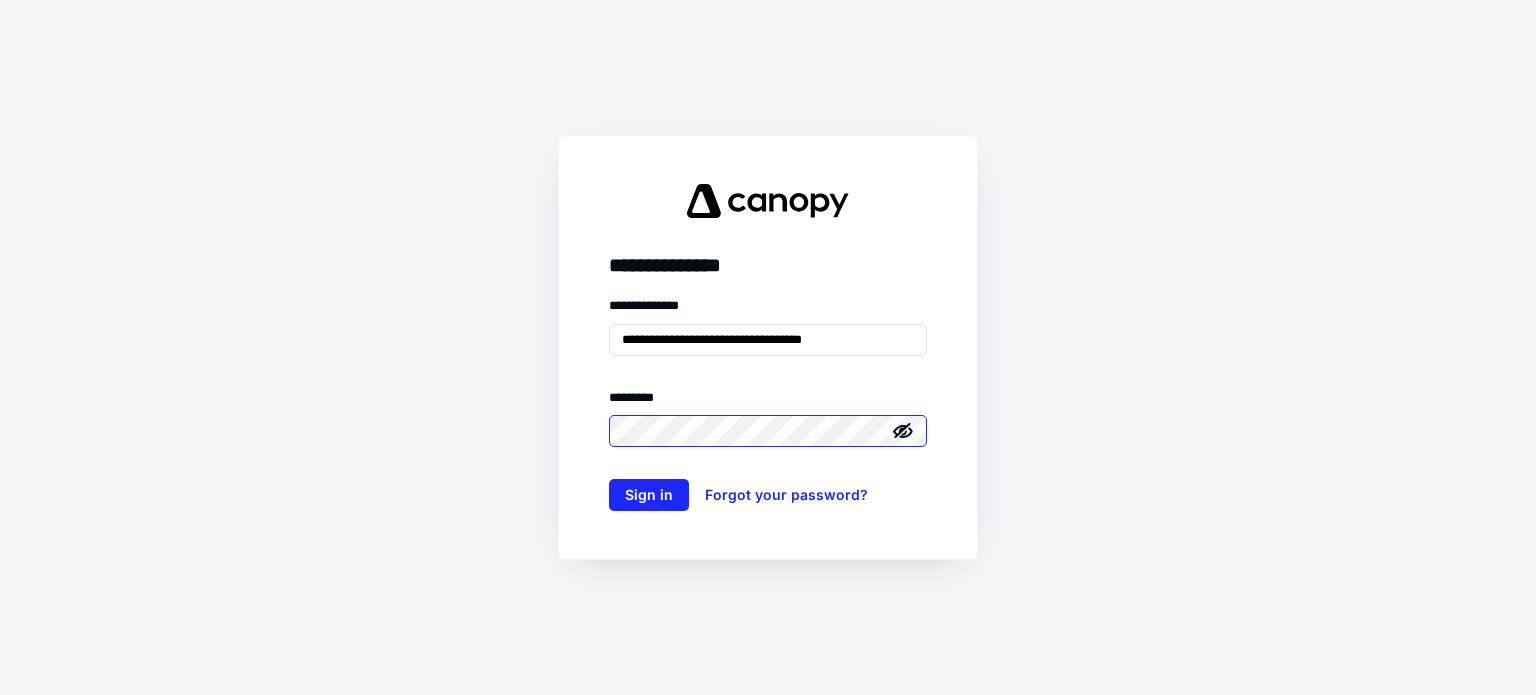 click on "Sign in" at bounding box center [649, 495] 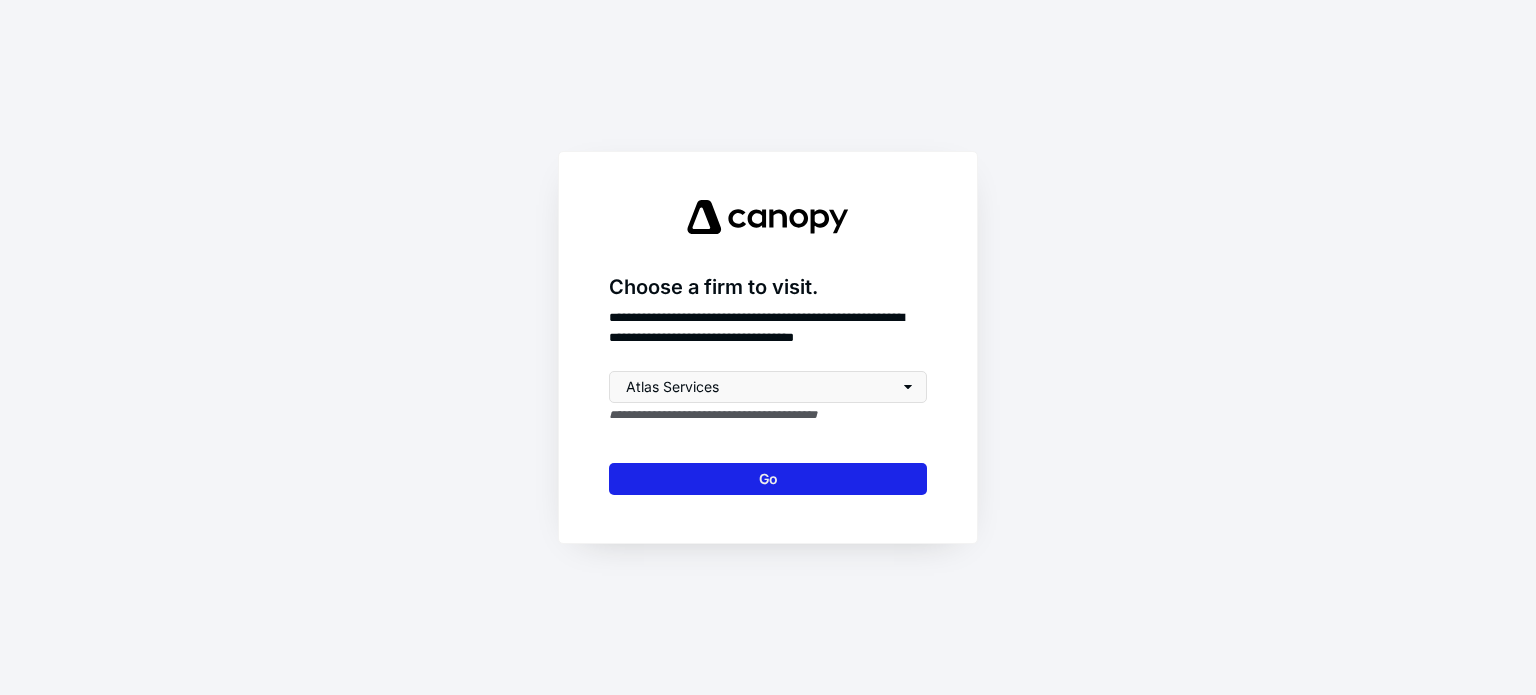 click on "Go" at bounding box center (768, 479) 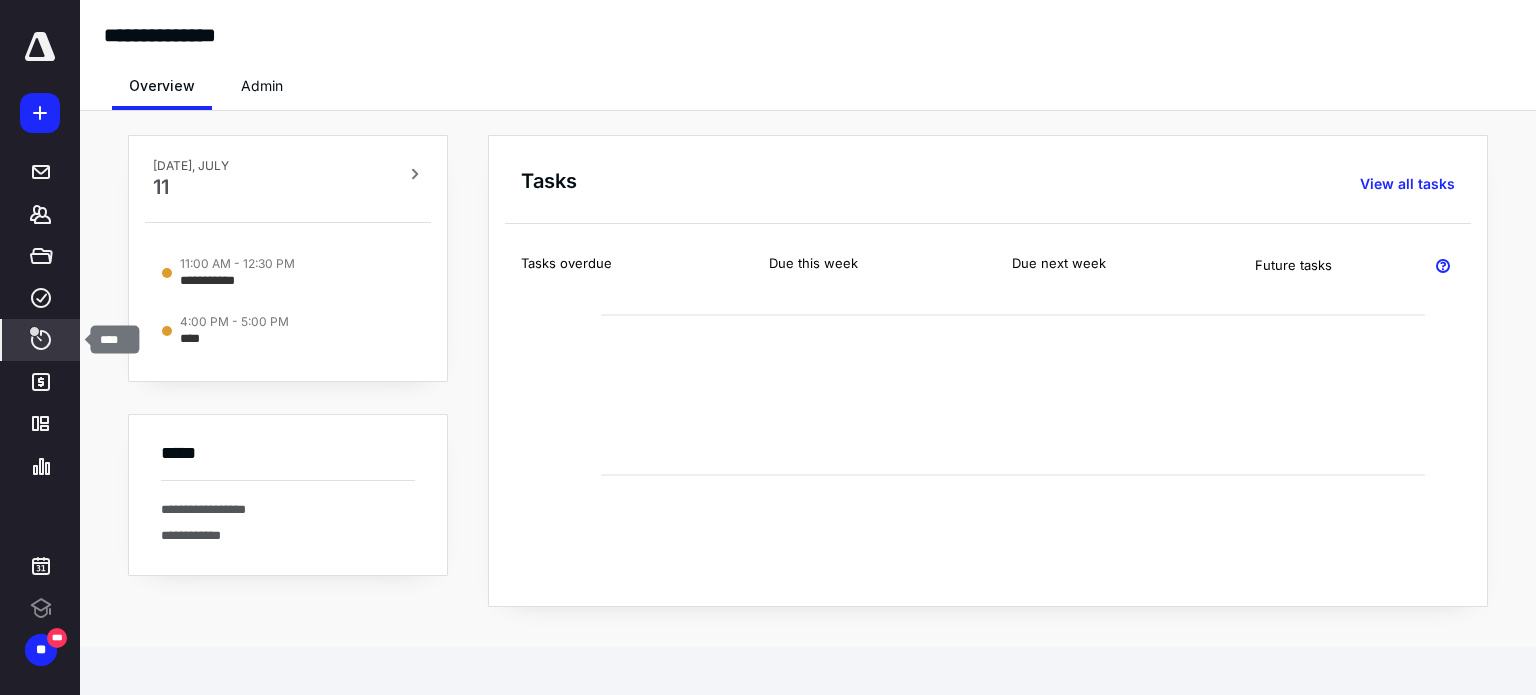 click 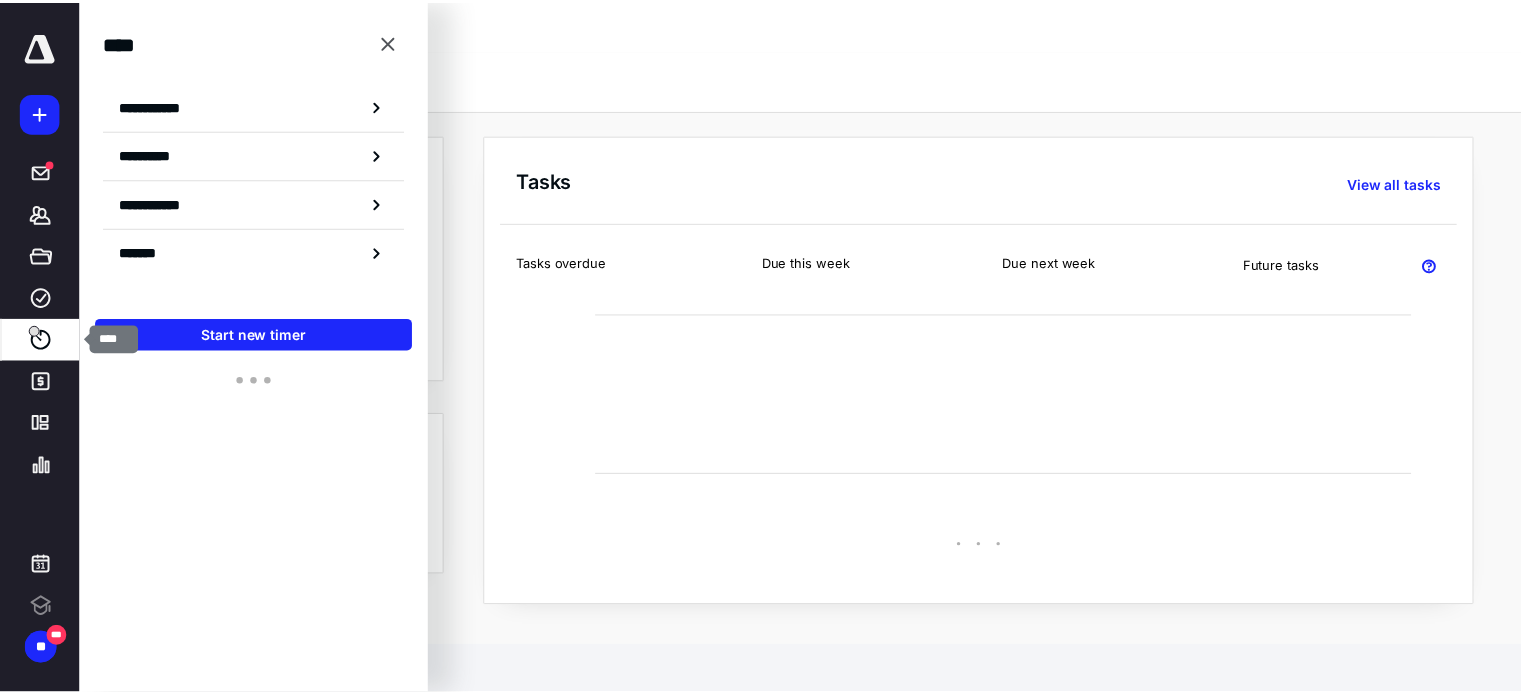 scroll, scrollTop: 0, scrollLeft: 0, axis: both 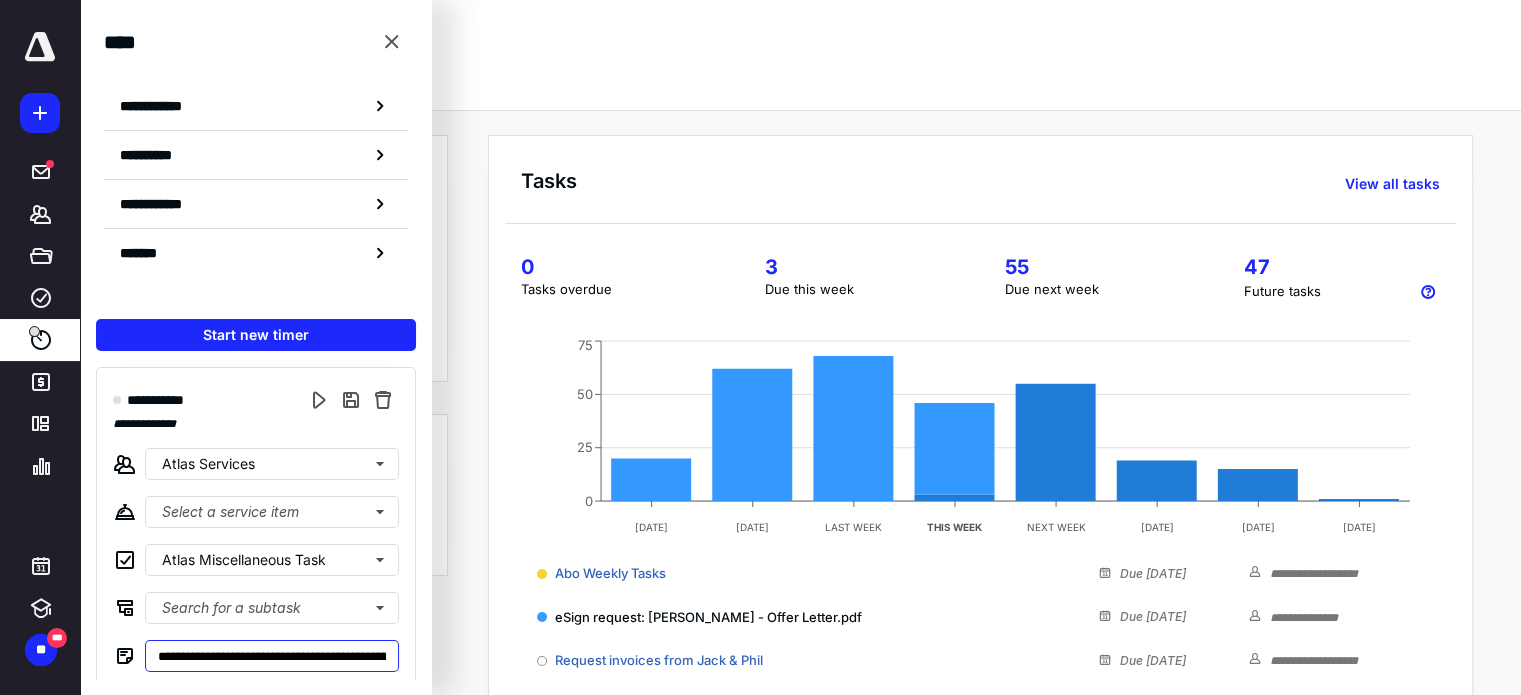click on "**********" at bounding box center [272, 656] 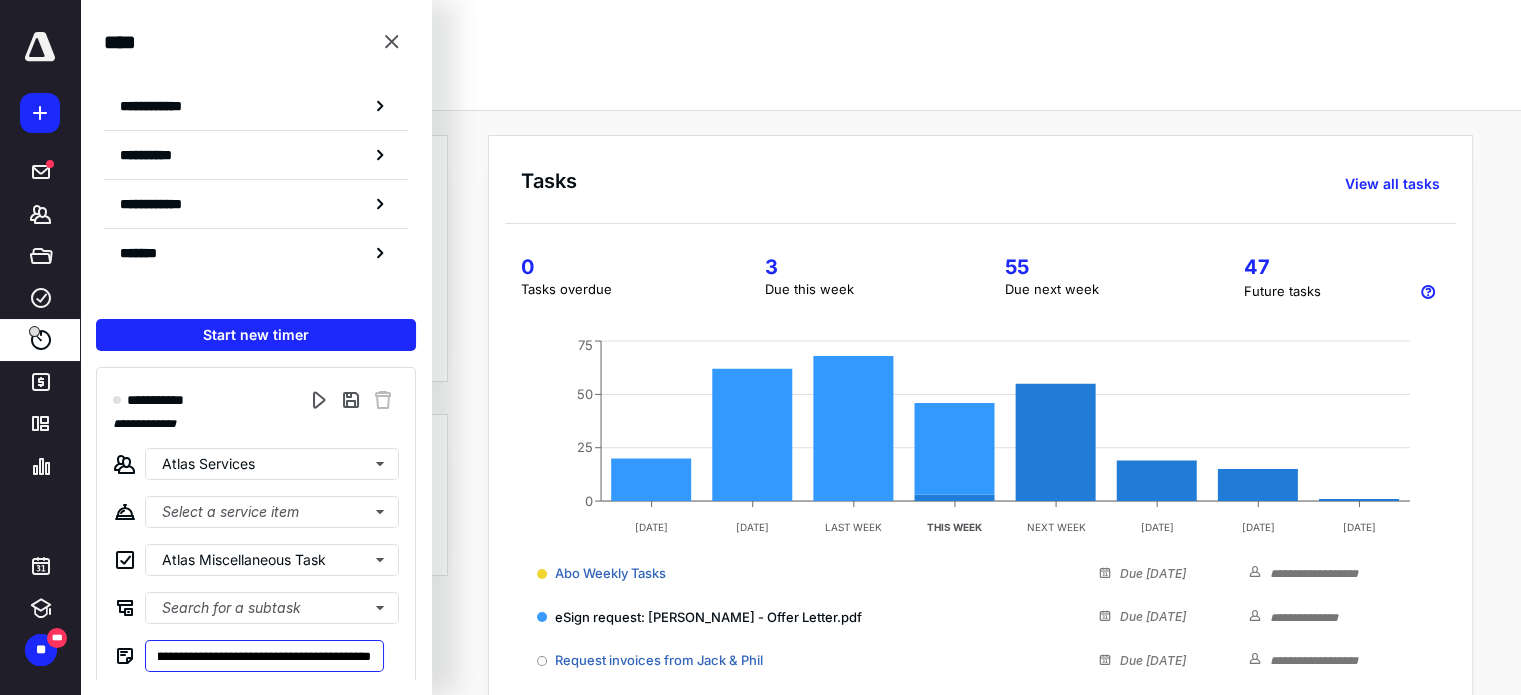 scroll, scrollTop: 0, scrollLeft: 234, axis: horizontal 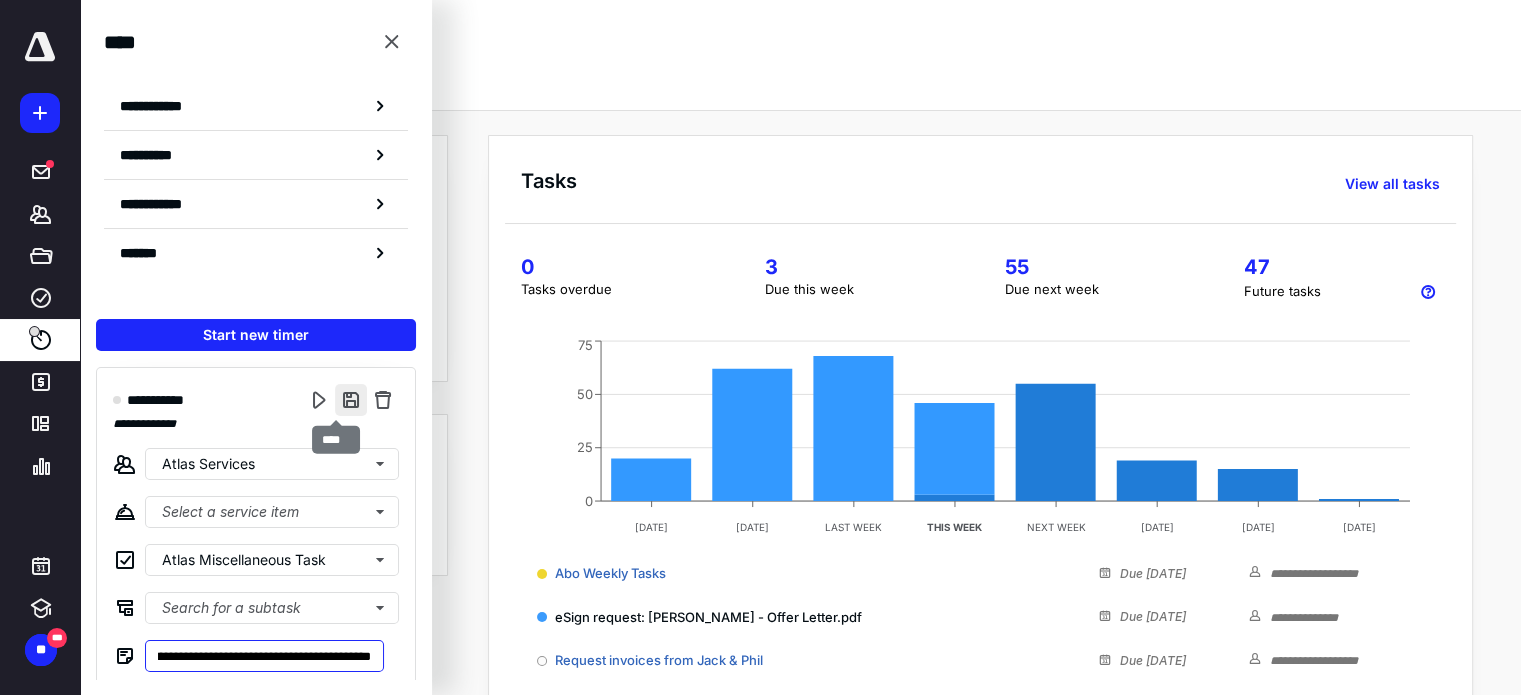 type on "**********" 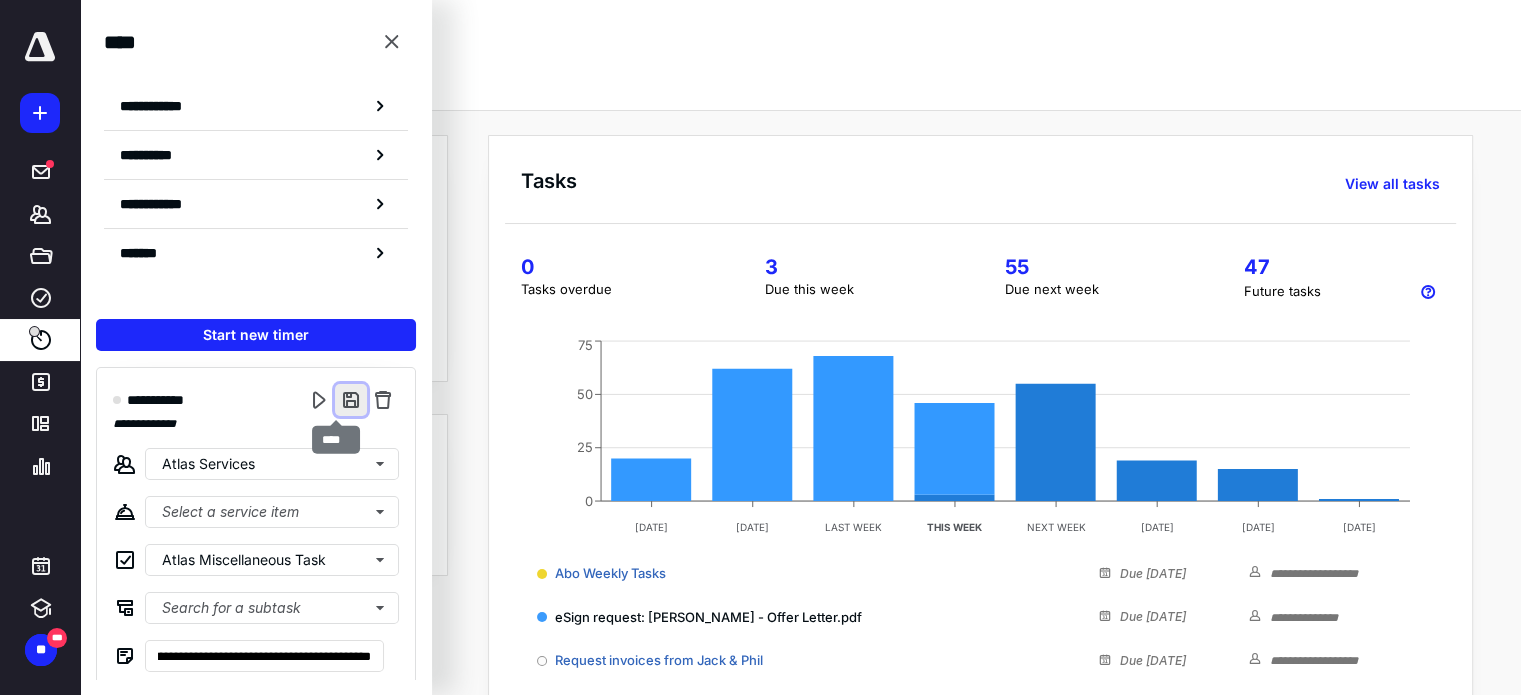 click at bounding box center [351, 400] 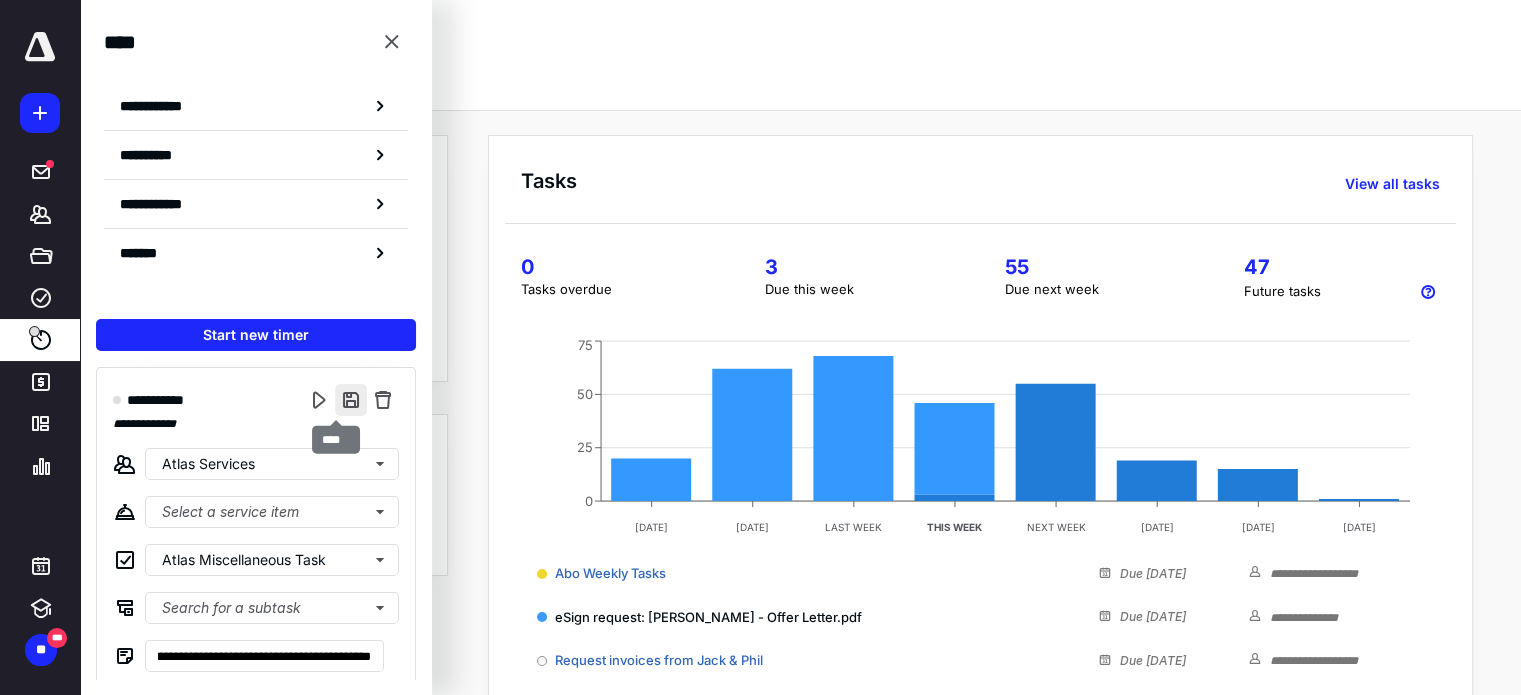 scroll, scrollTop: 0, scrollLeft: 0, axis: both 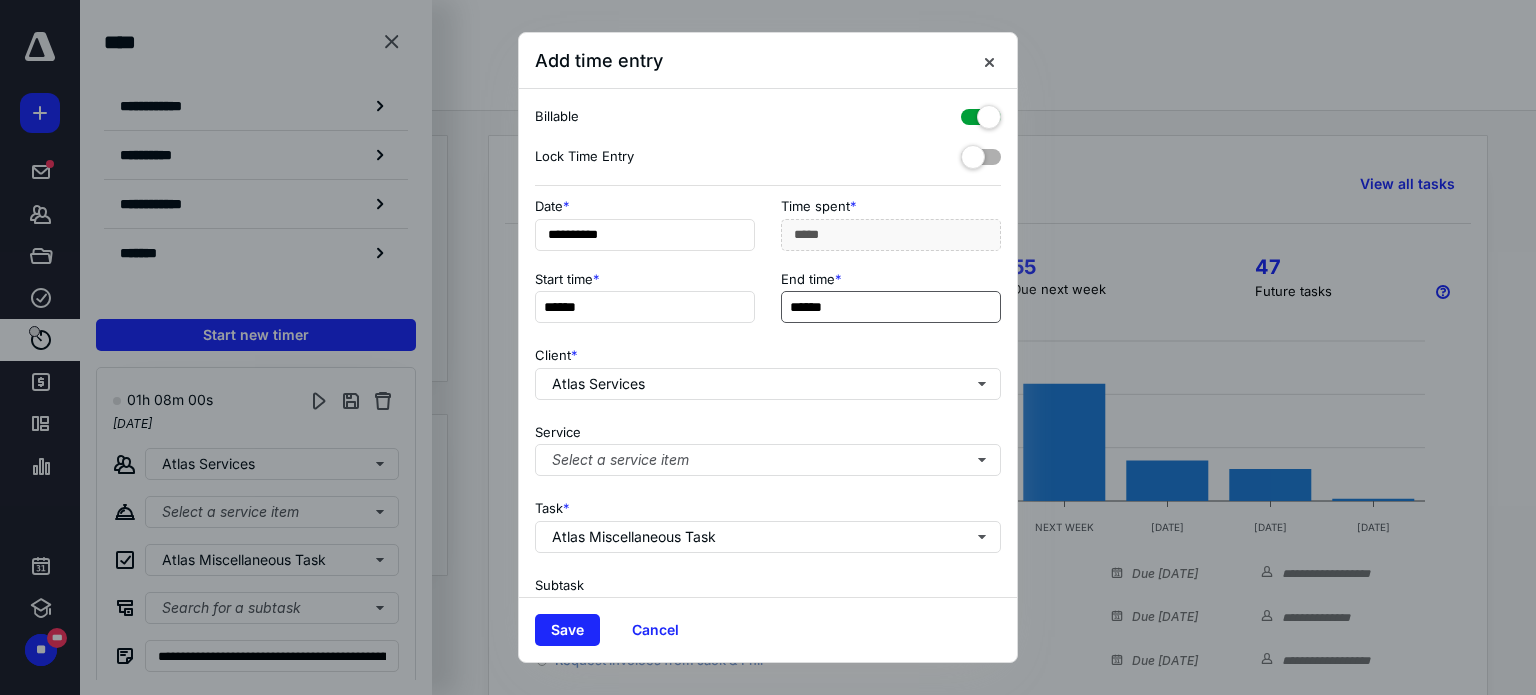 click on "******" at bounding box center (891, 307) 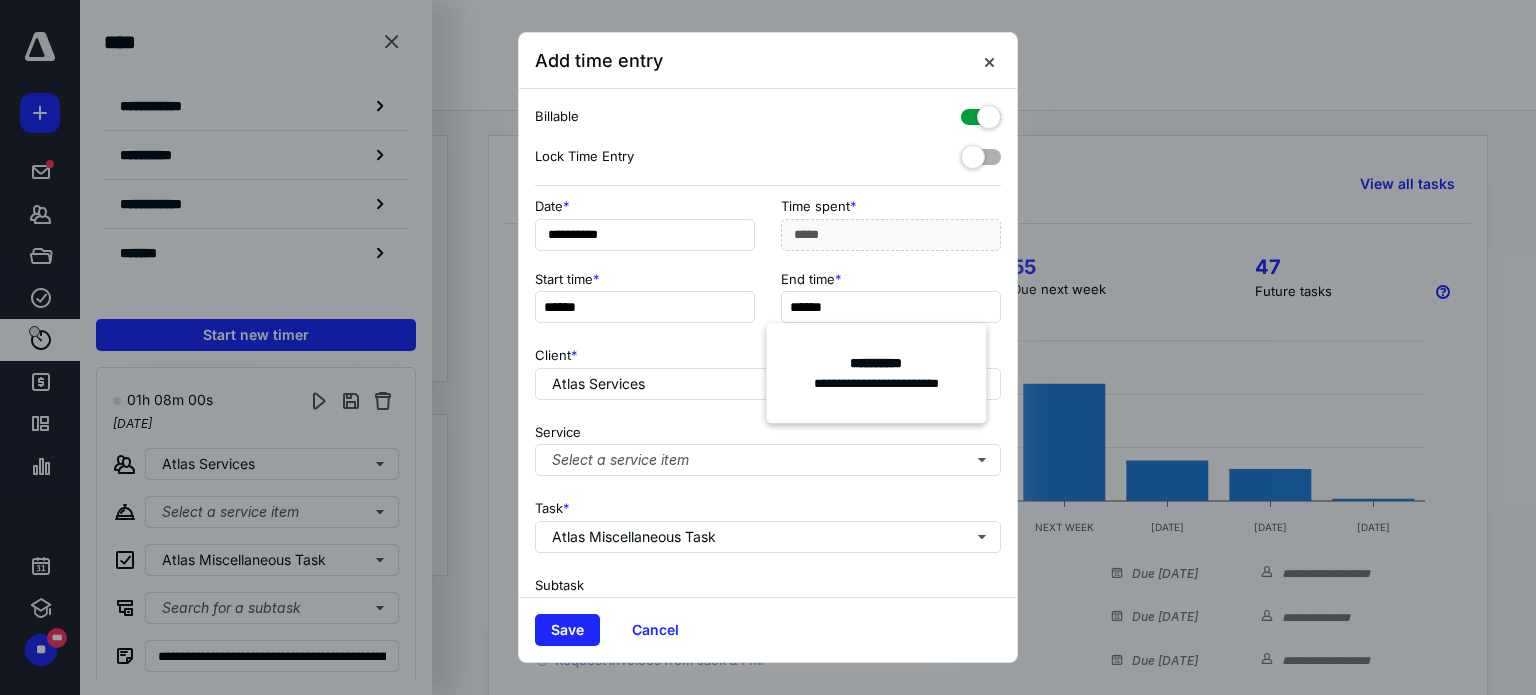 type on "******" 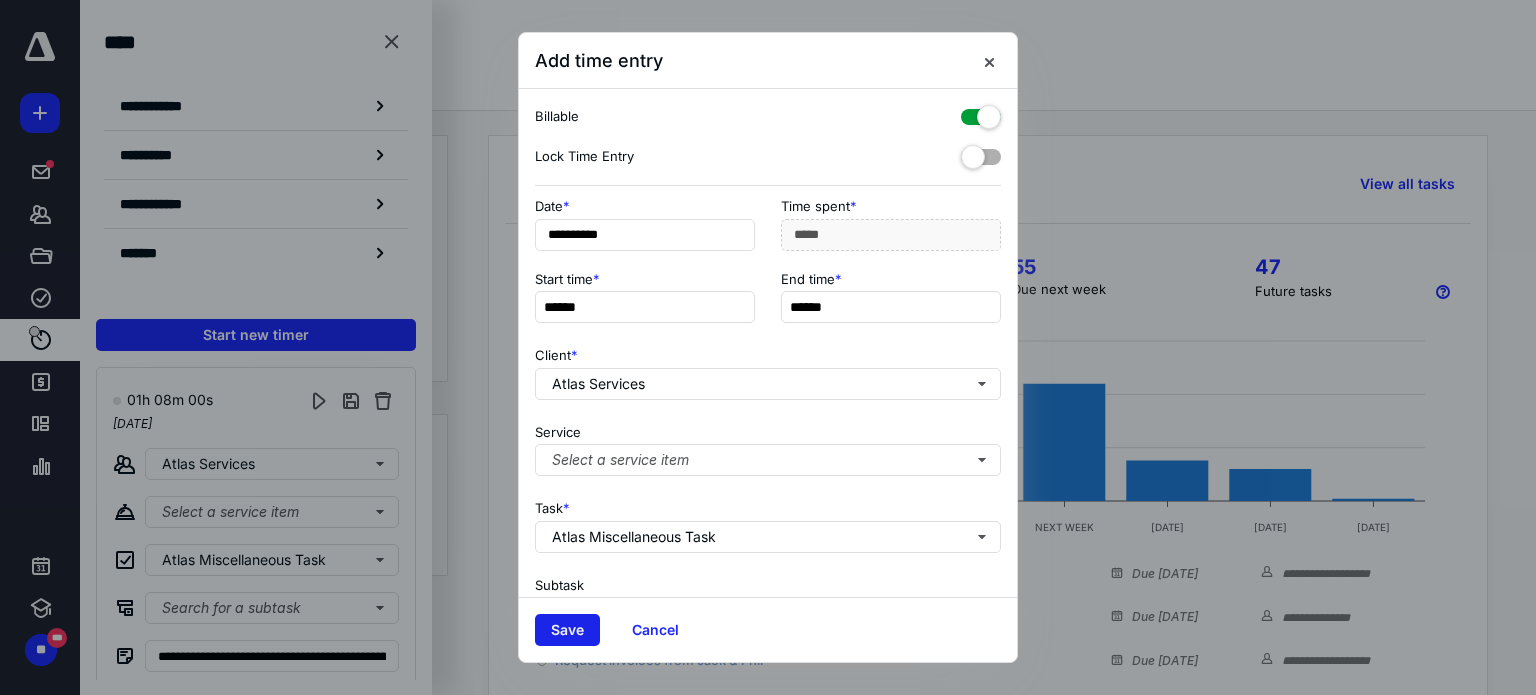 click on "Save" at bounding box center (567, 630) 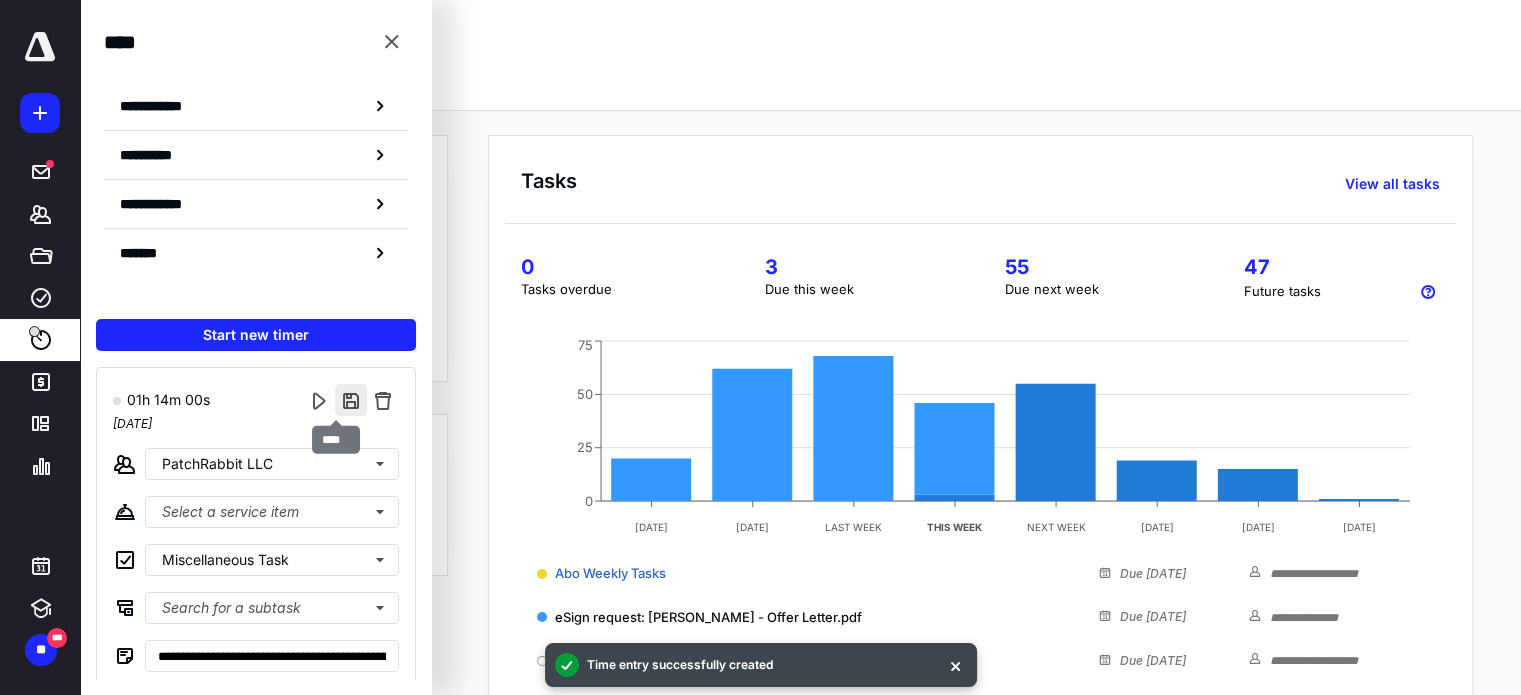 click at bounding box center (351, 400) 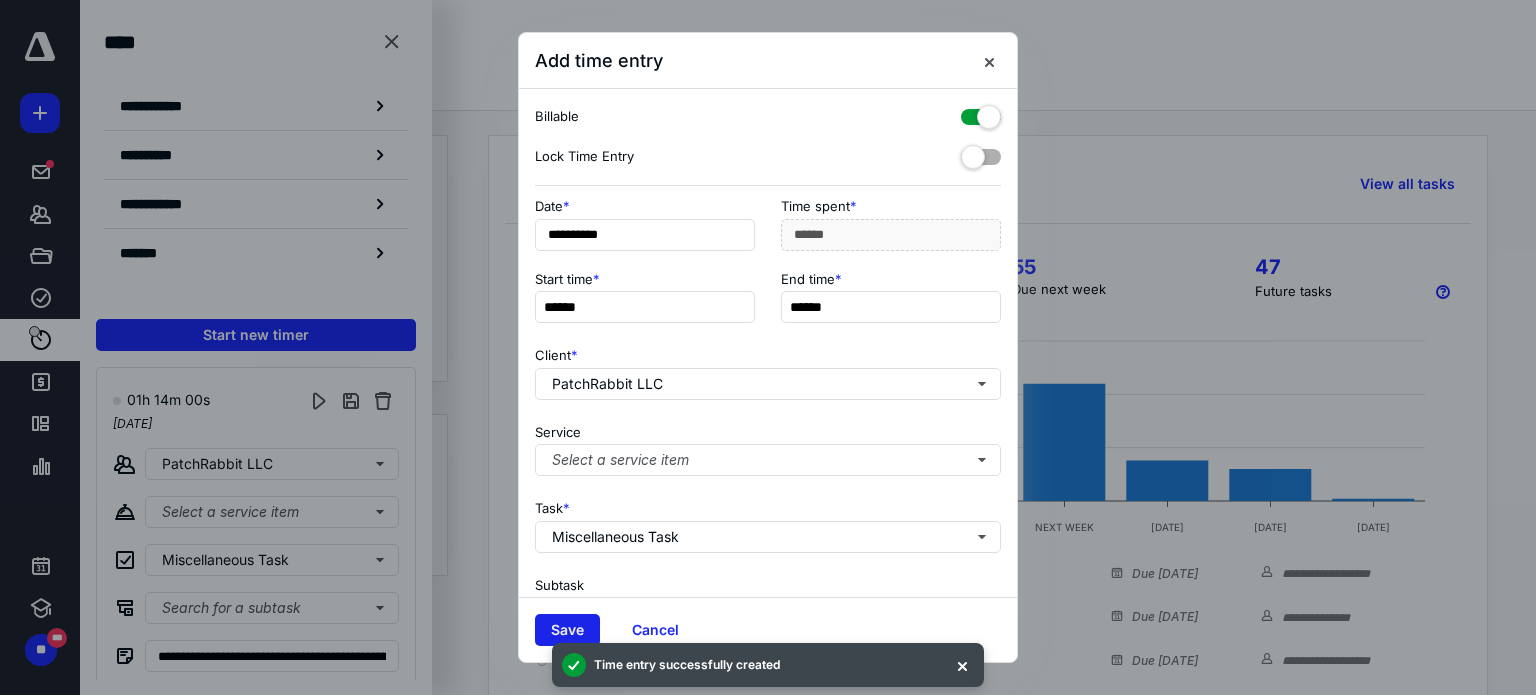 click on "Save" at bounding box center (567, 630) 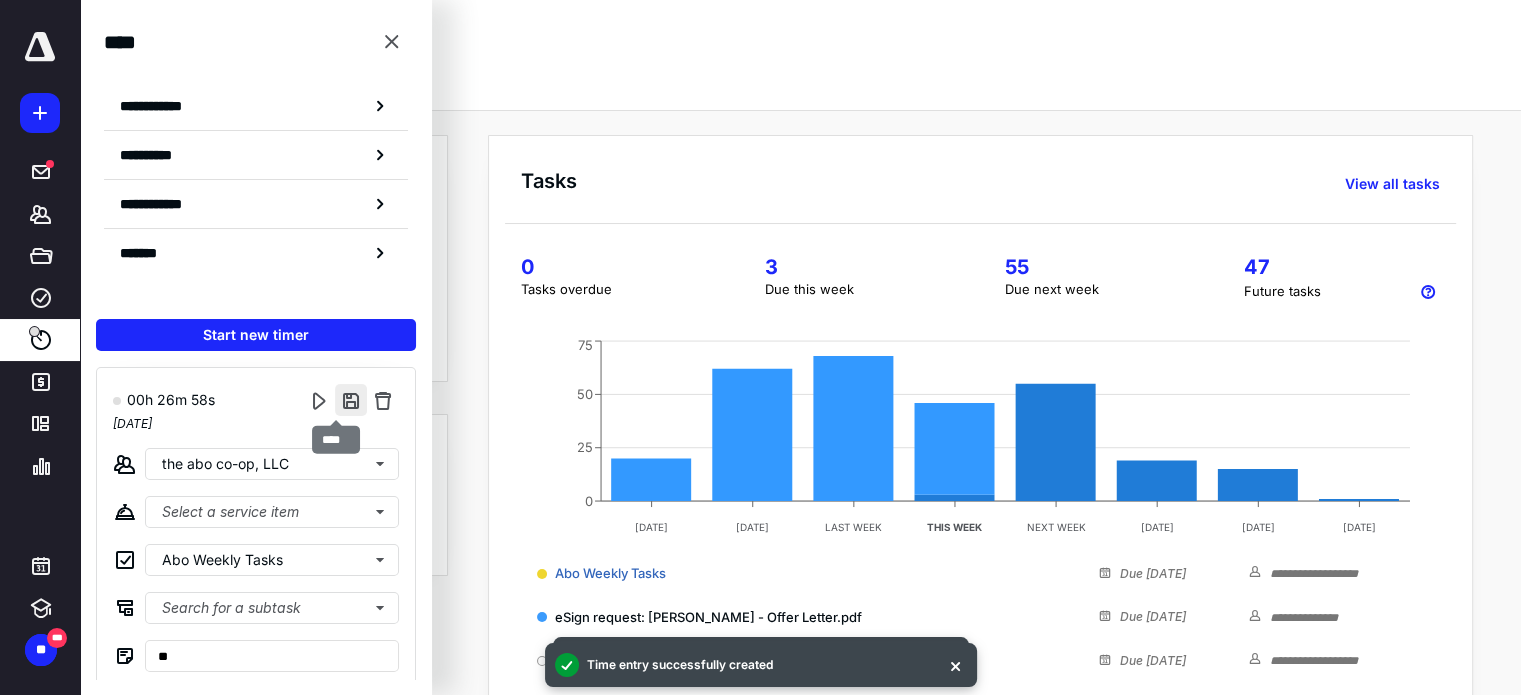 click at bounding box center (351, 400) 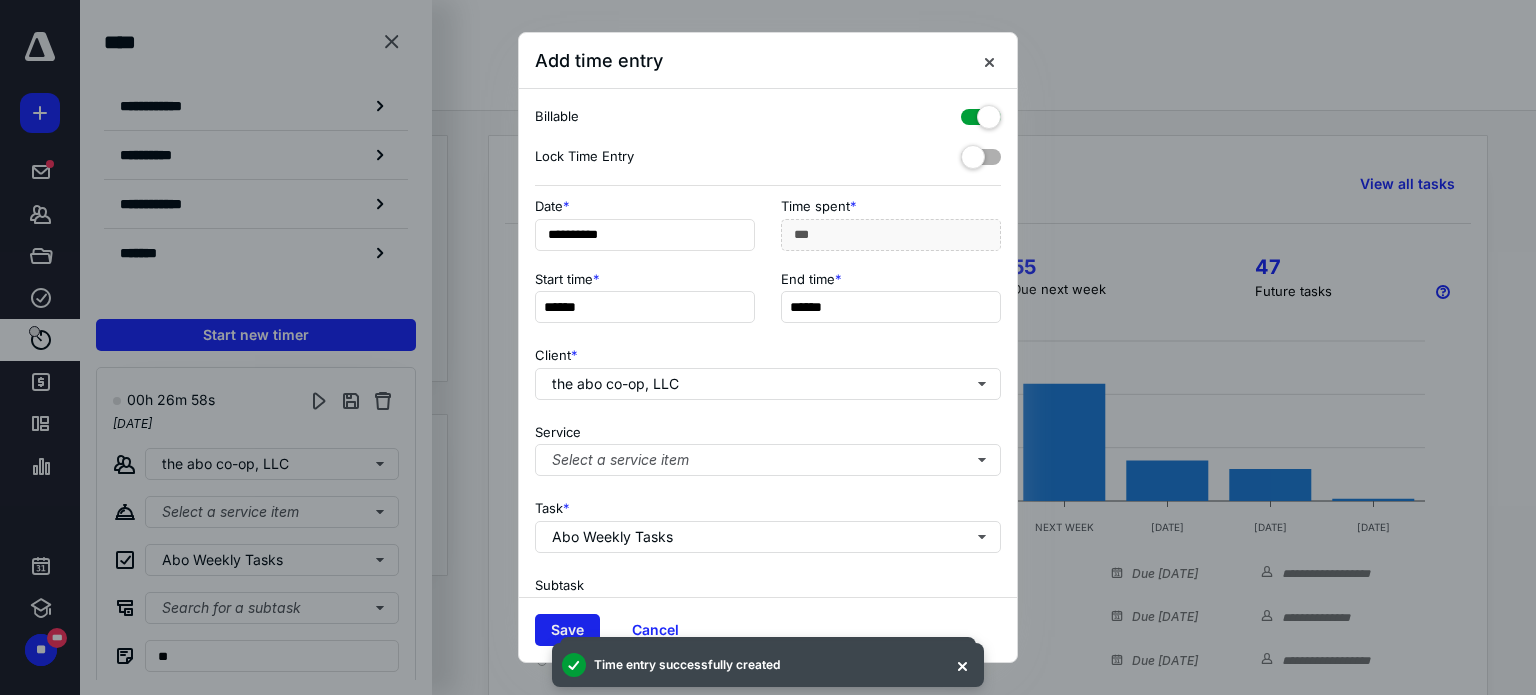 click on "Save" at bounding box center (567, 630) 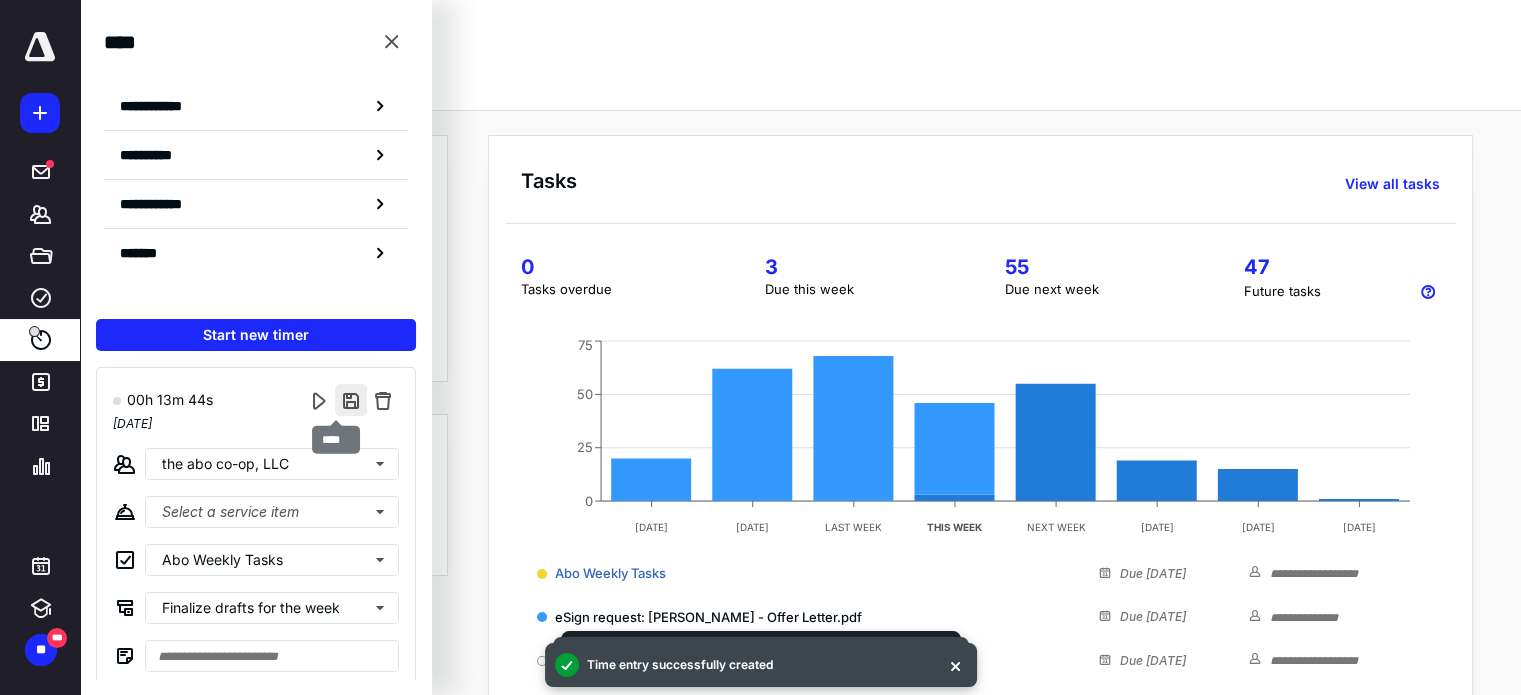 click at bounding box center [351, 400] 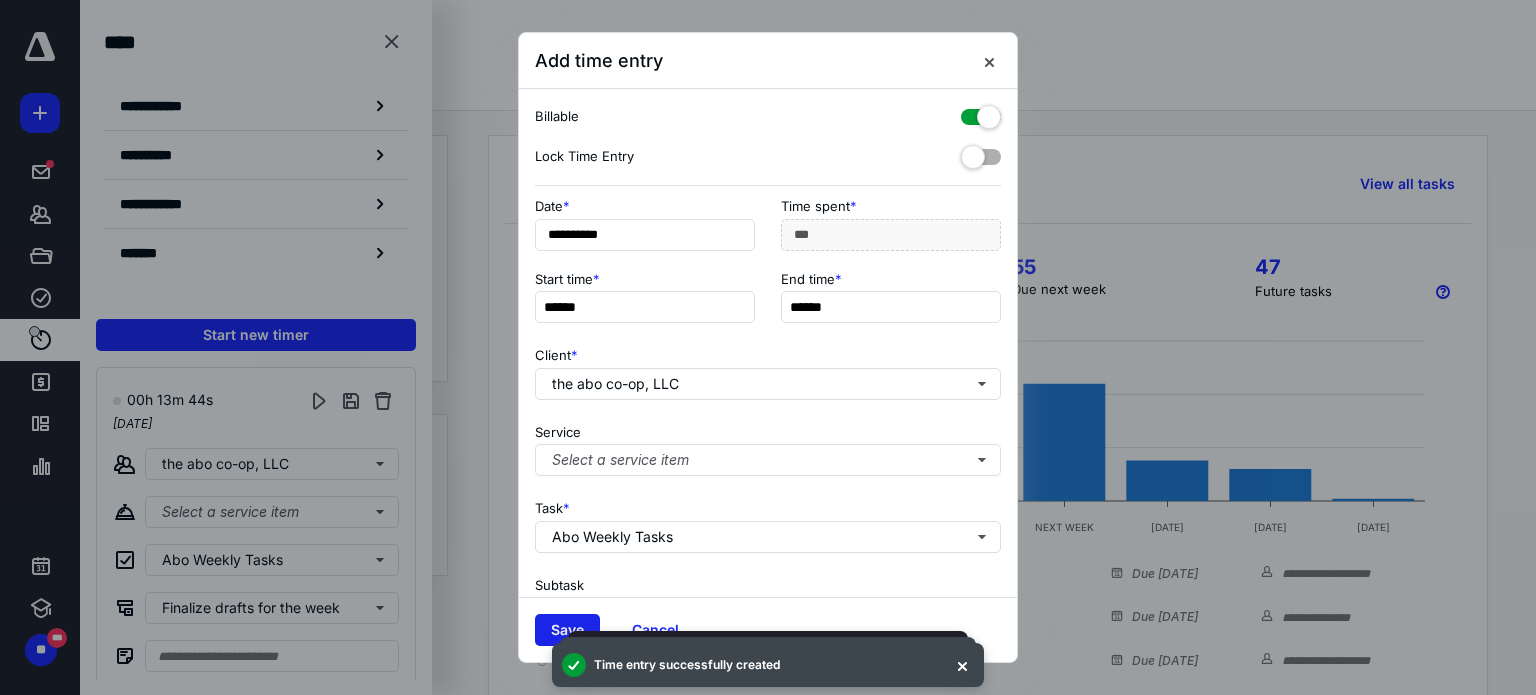 click on "Save" at bounding box center (567, 630) 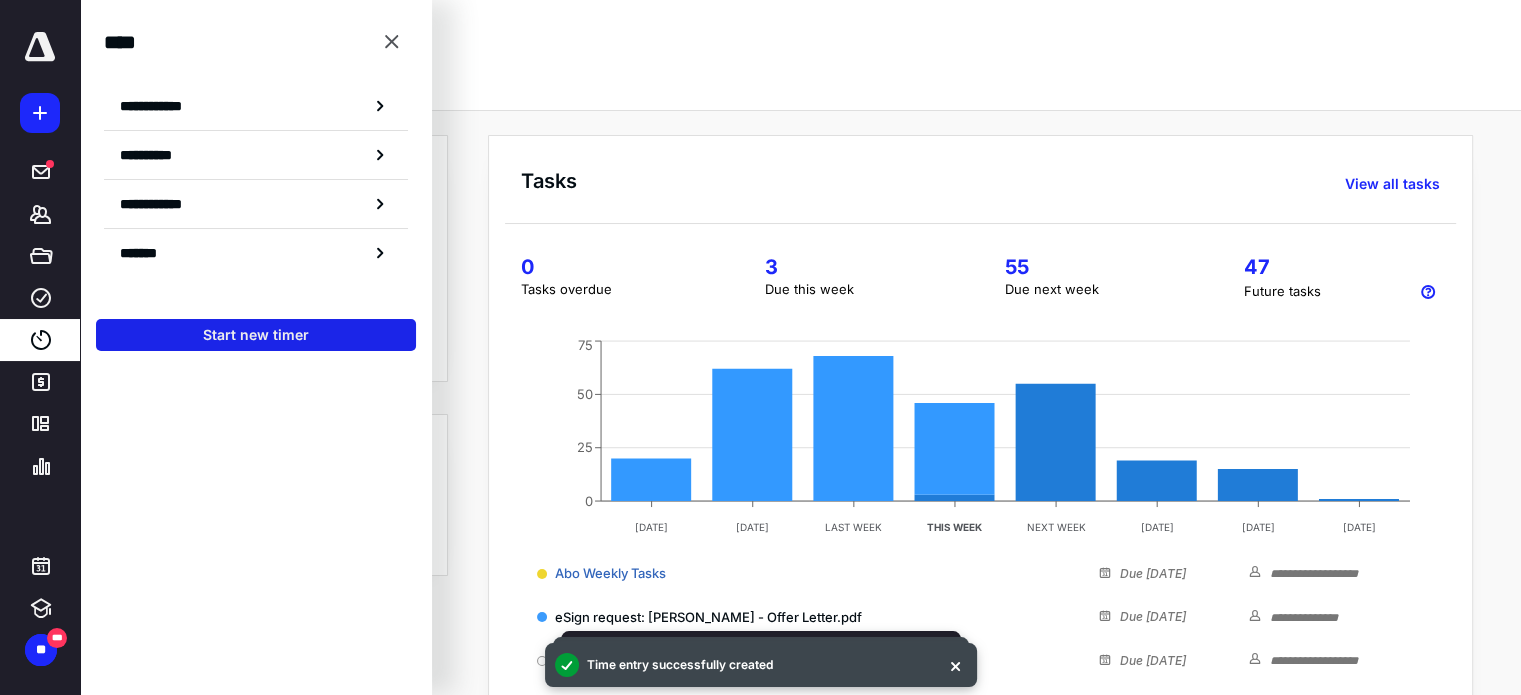 click on "Start new timer" at bounding box center [256, 335] 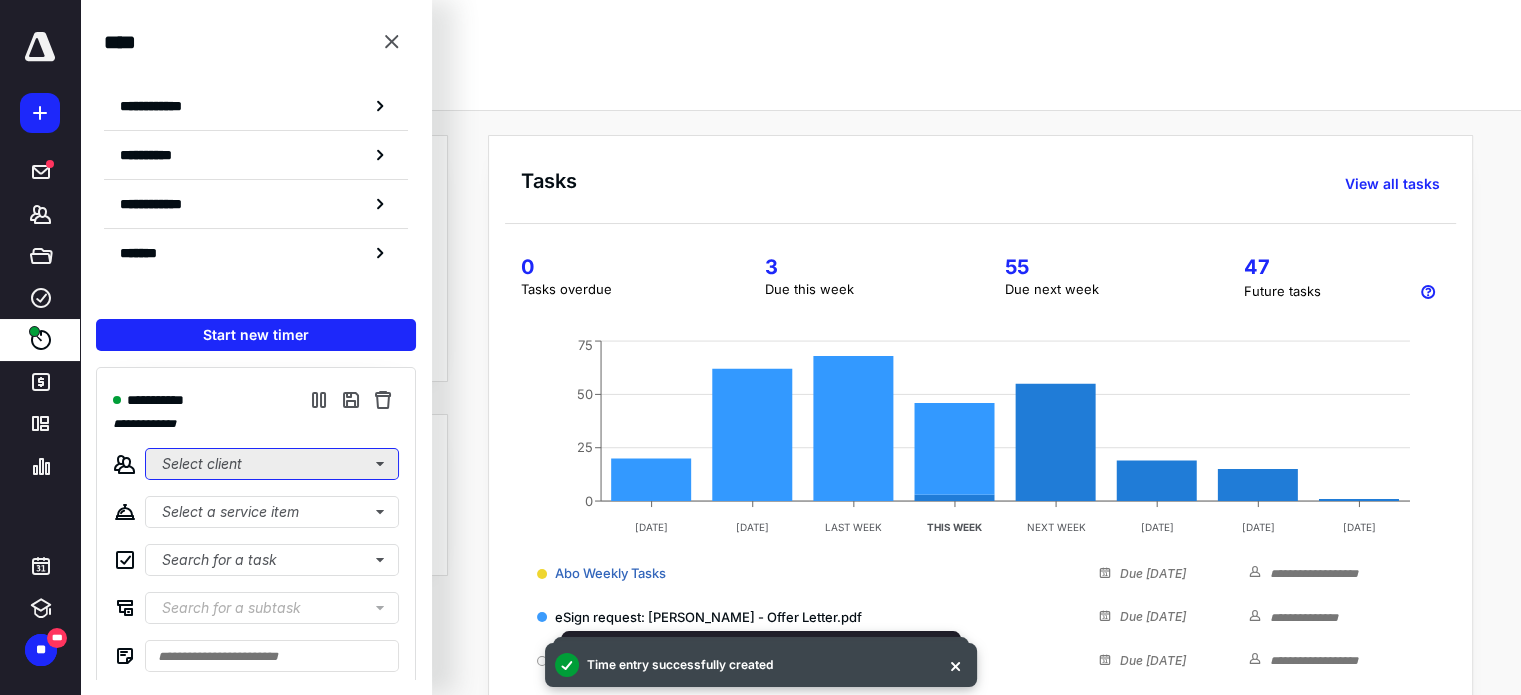click on "Select client" at bounding box center [272, 464] 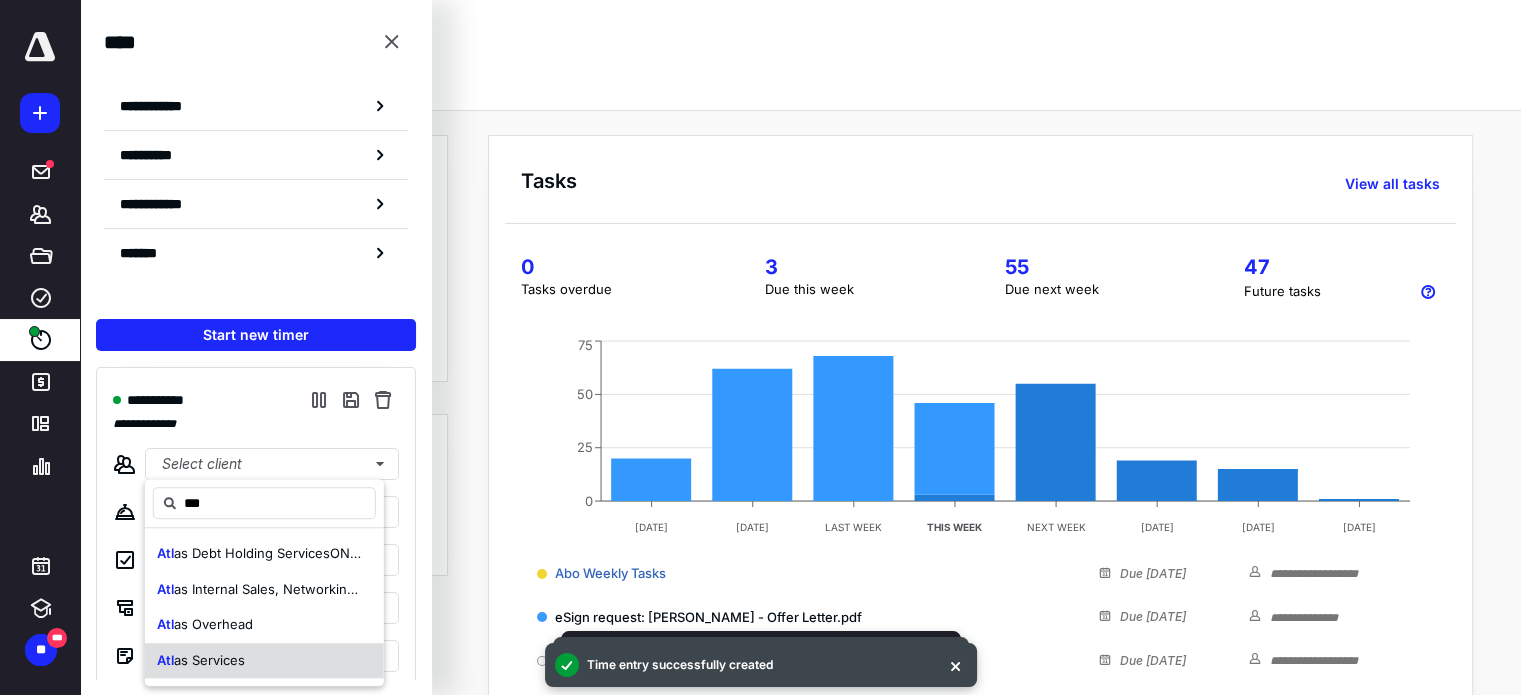 click on "as Services" at bounding box center (209, 660) 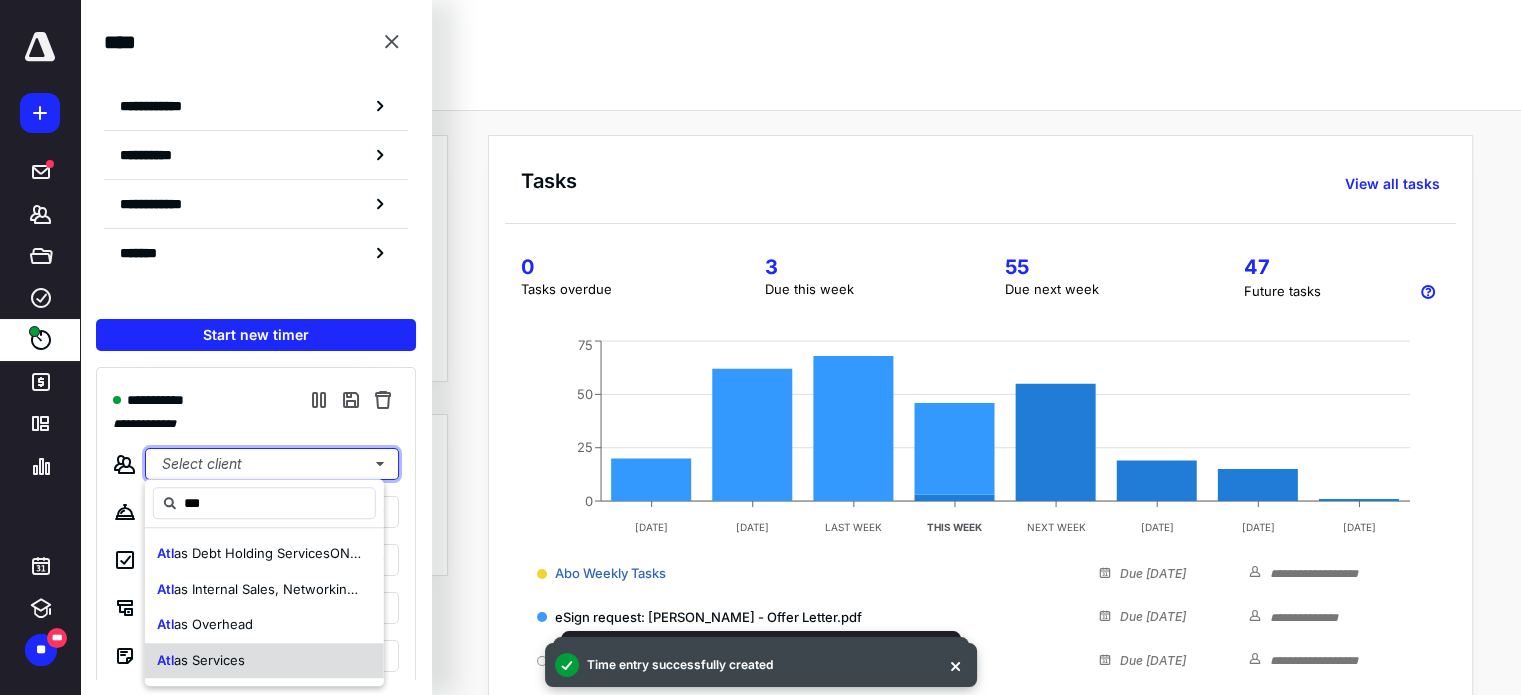 type 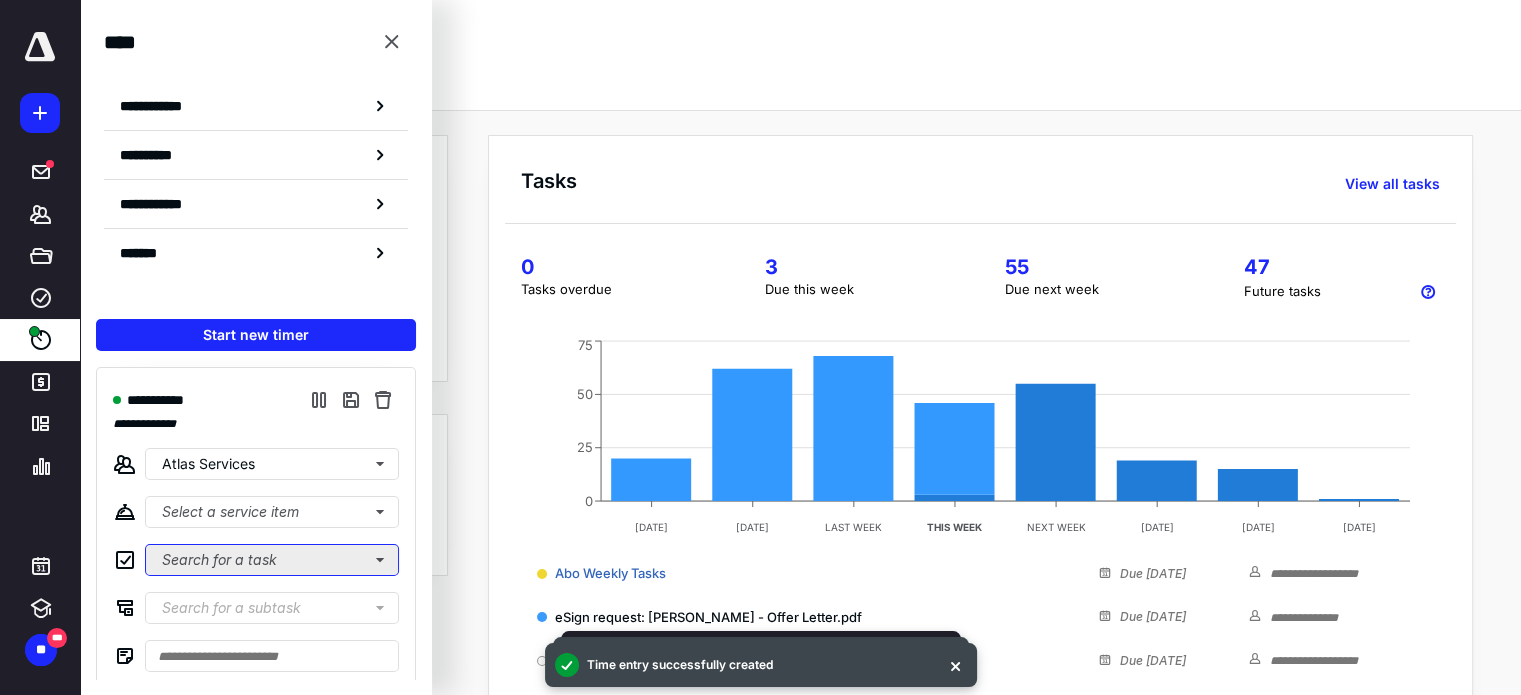 click on "Search for a task" at bounding box center (272, 560) 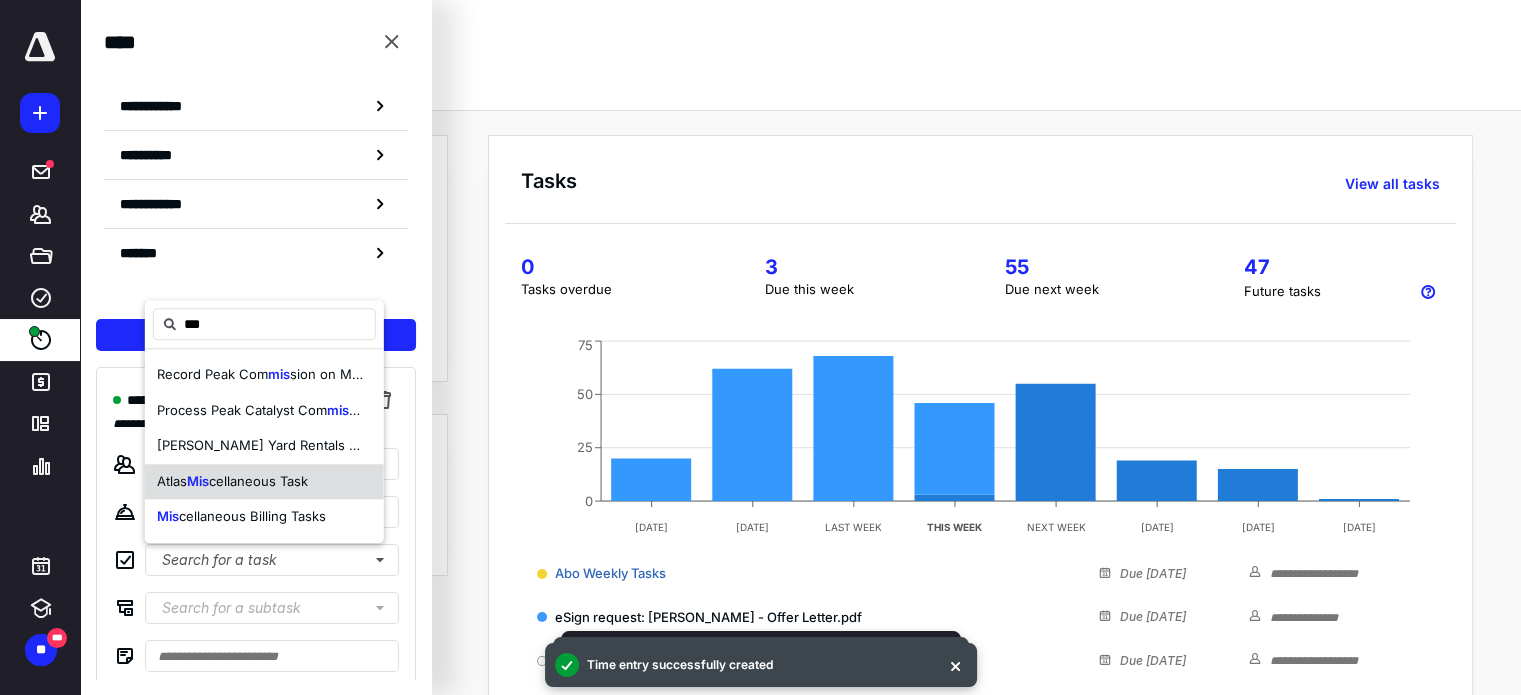 click on "cellaneous Task" at bounding box center [258, 481] 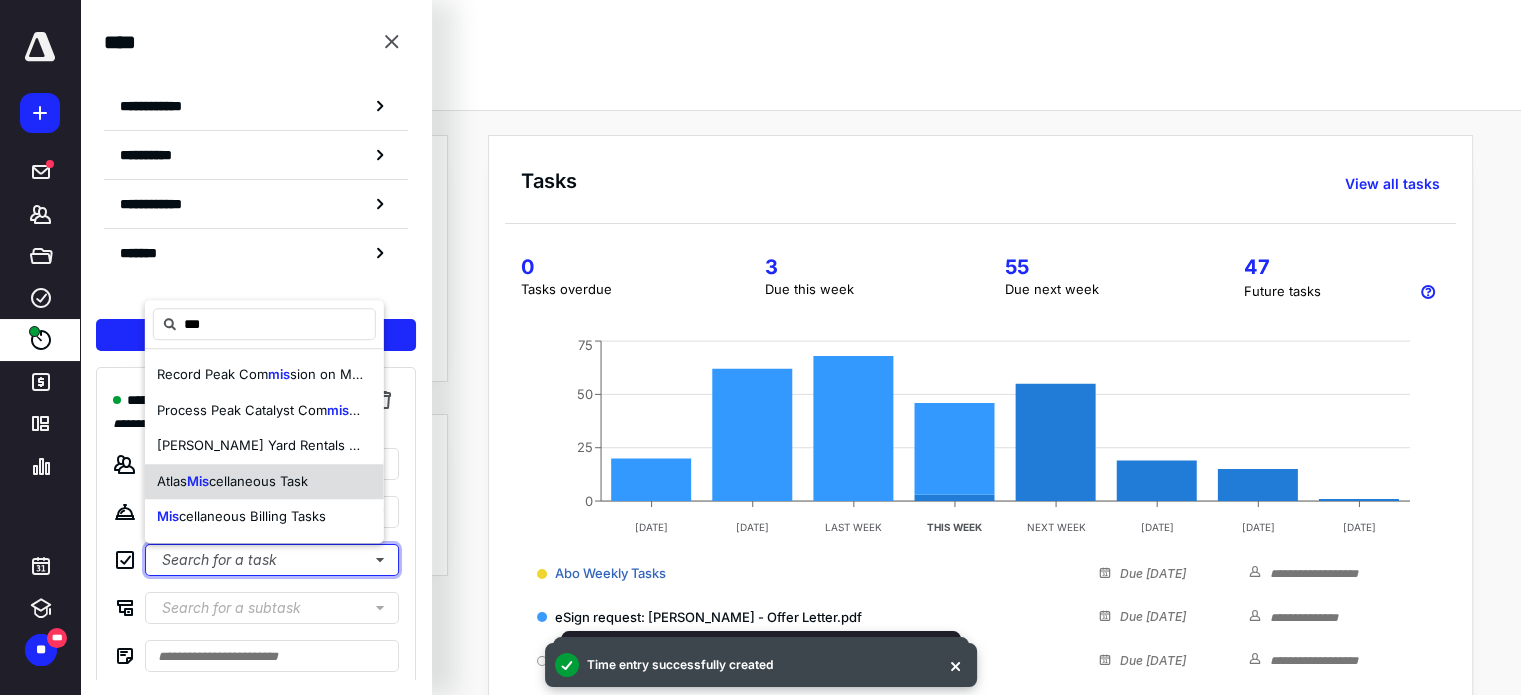 type 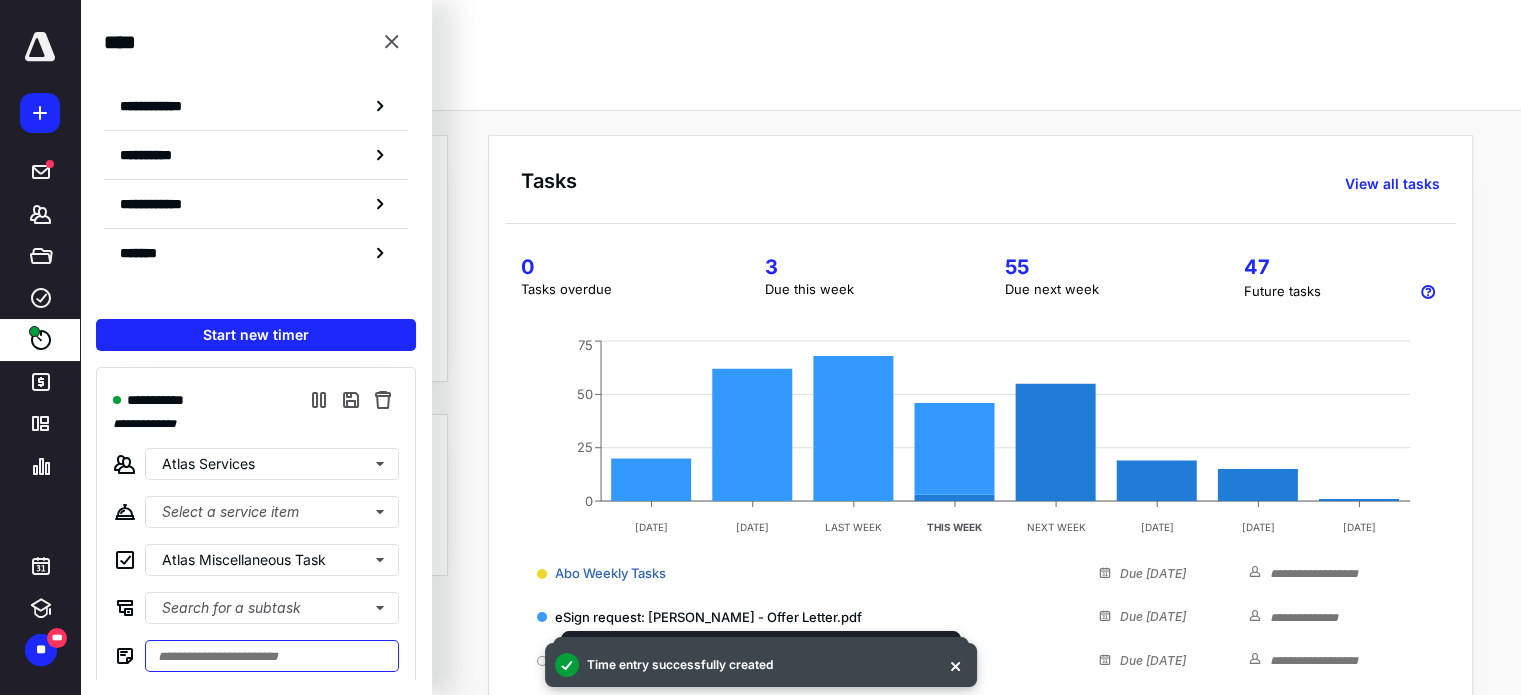 click at bounding box center (272, 656) 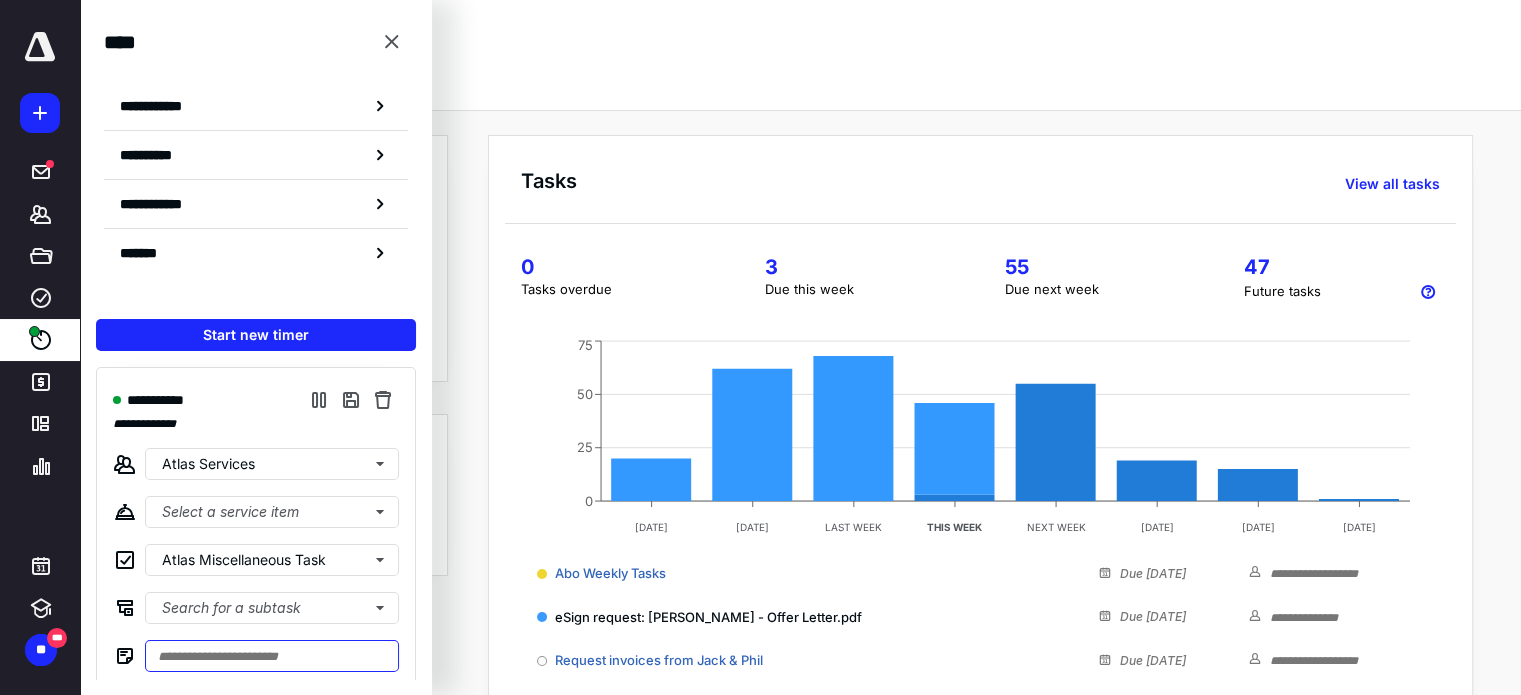 click at bounding box center (272, 656) 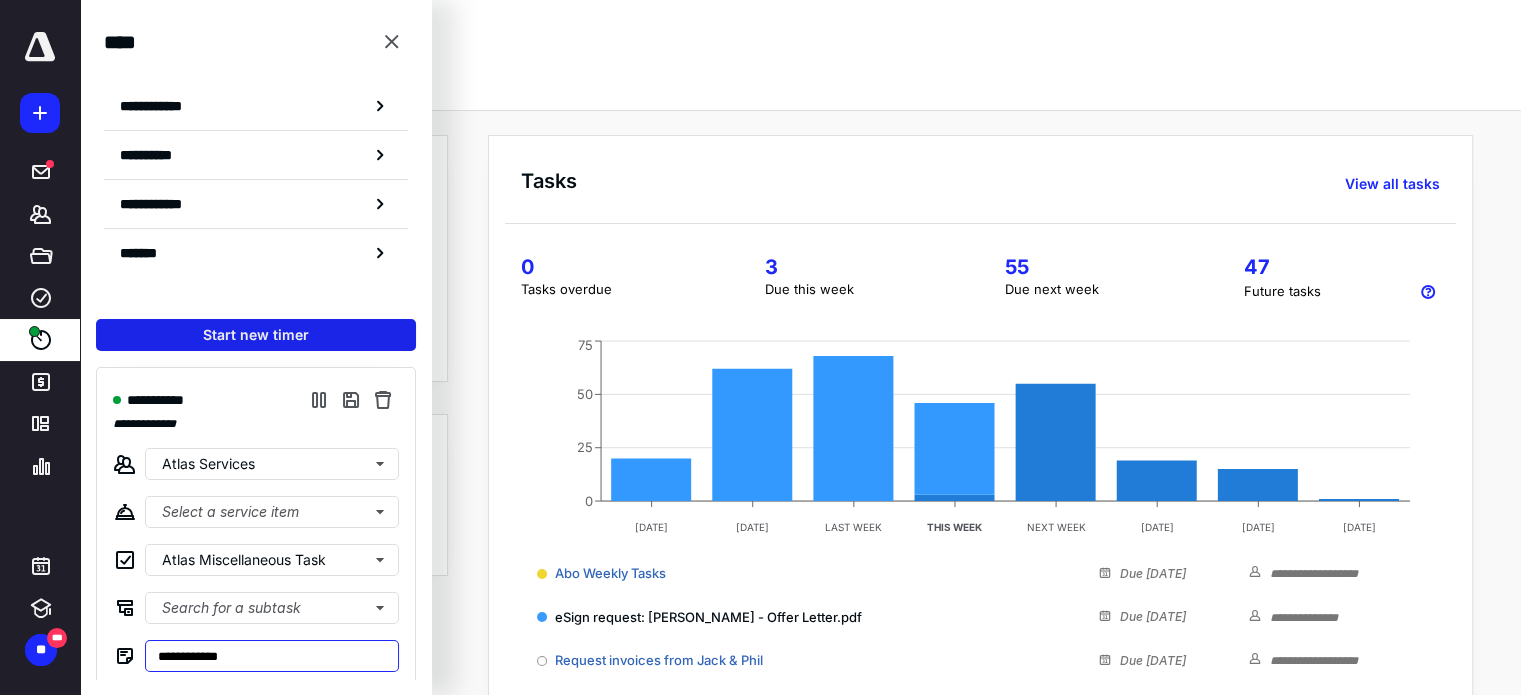 type on "**********" 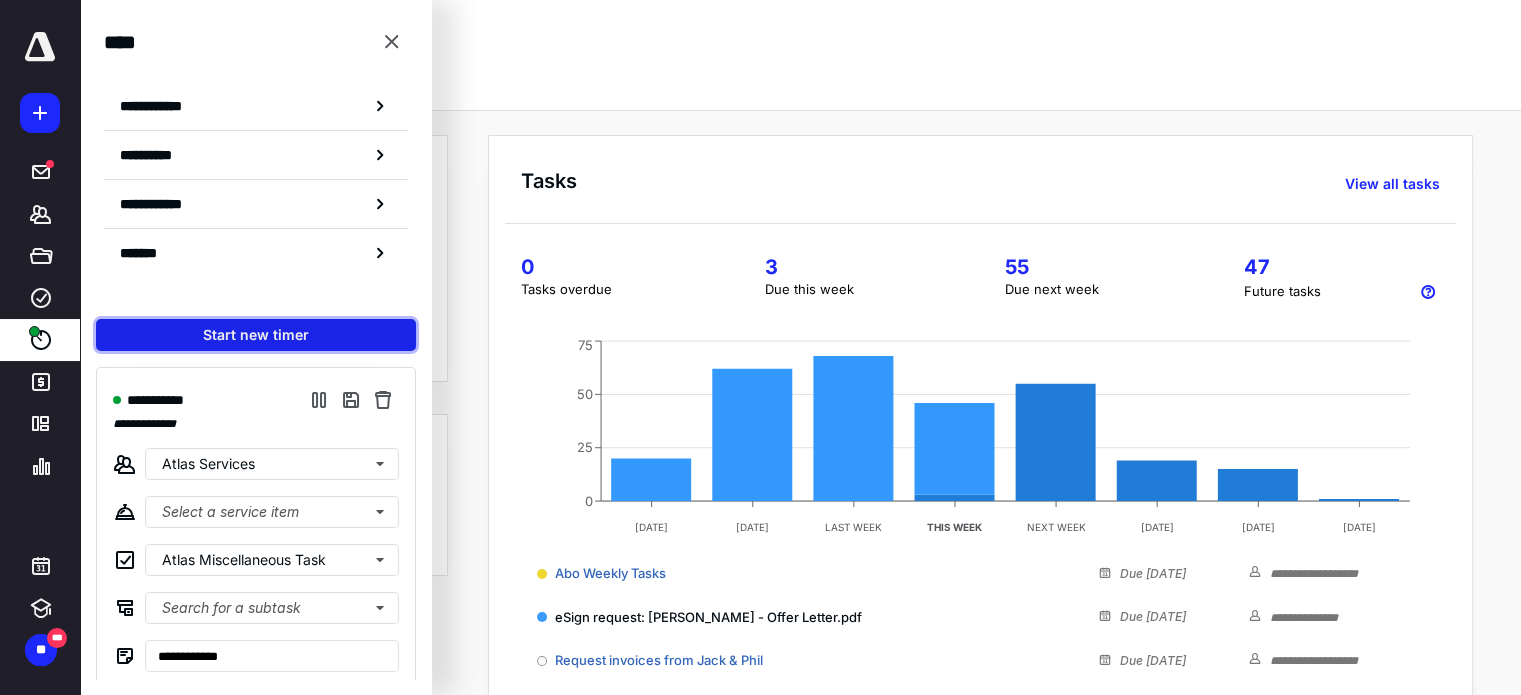 click on "Start new timer" at bounding box center (256, 335) 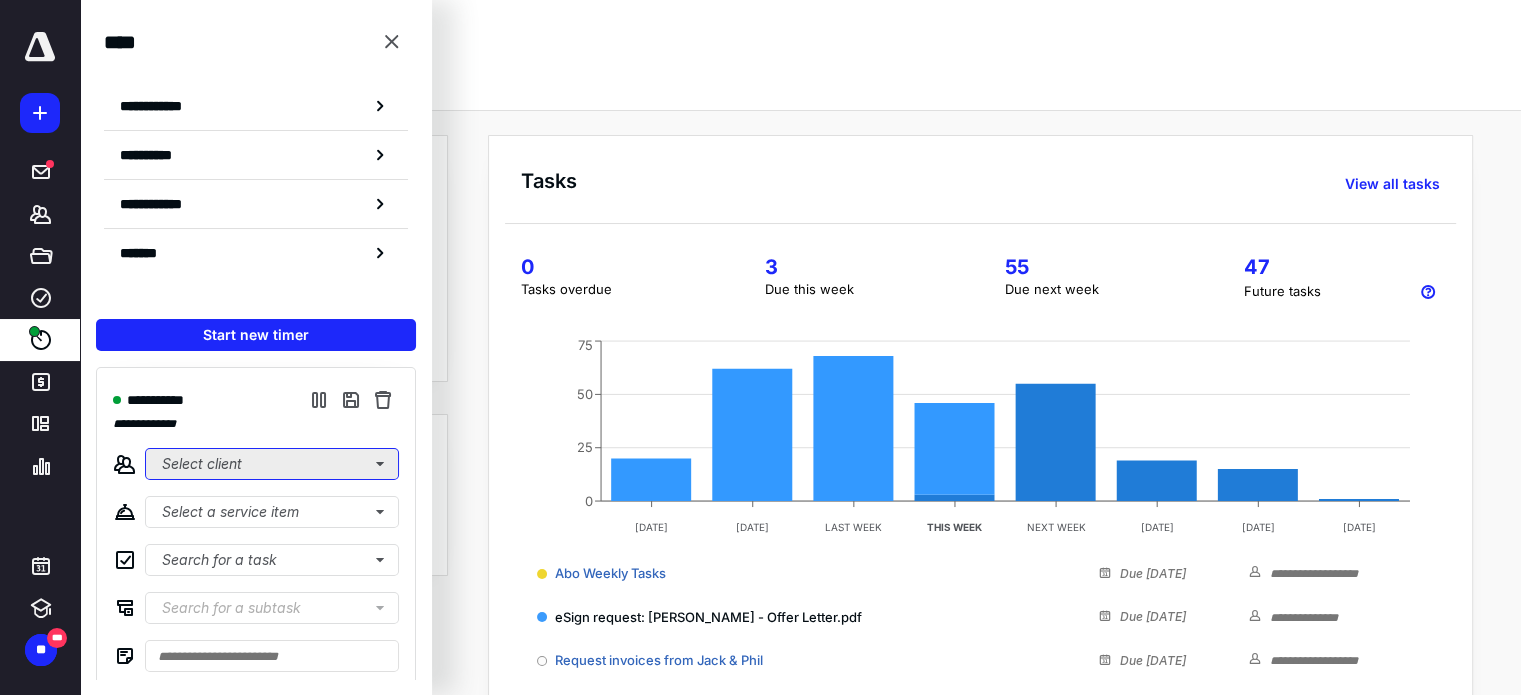 click on "Select client" at bounding box center (272, 464) 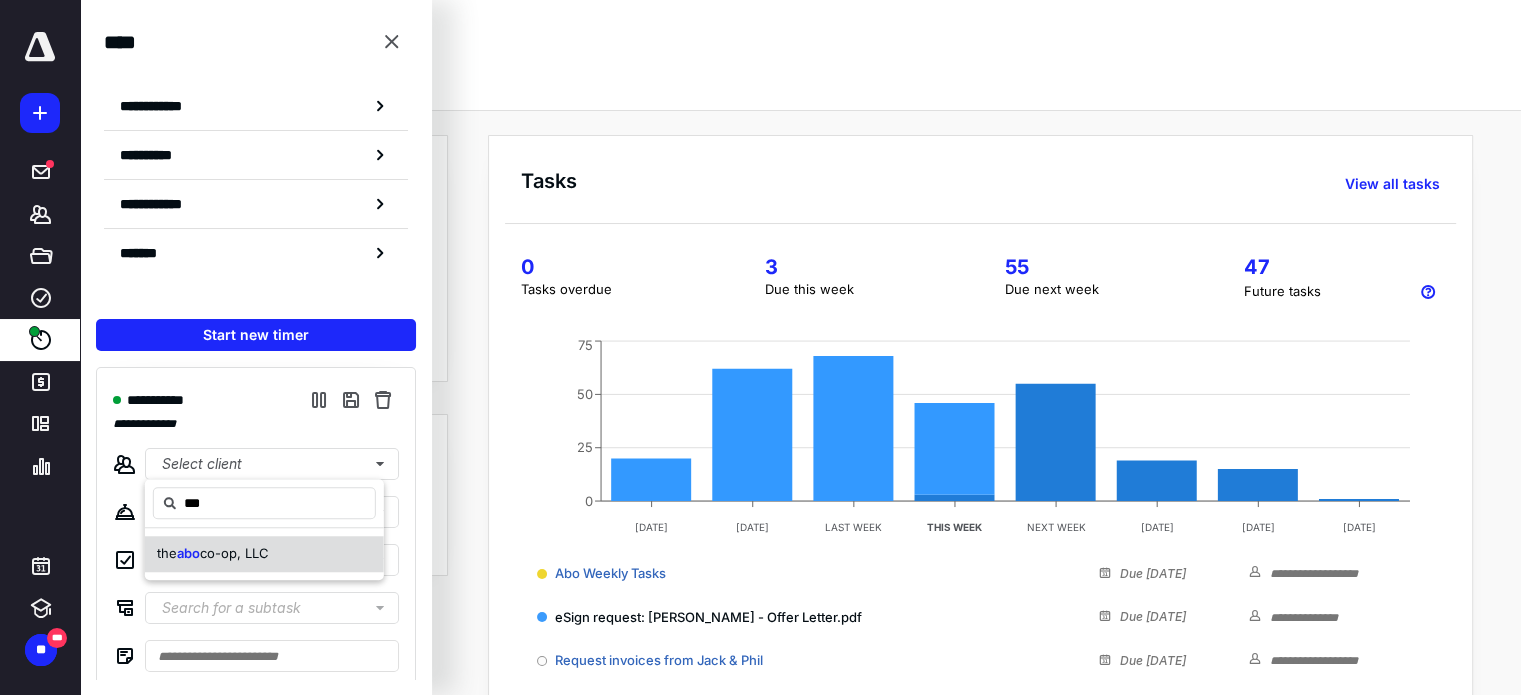 click on "co-op, LLC" at bounding box center [234, 553] 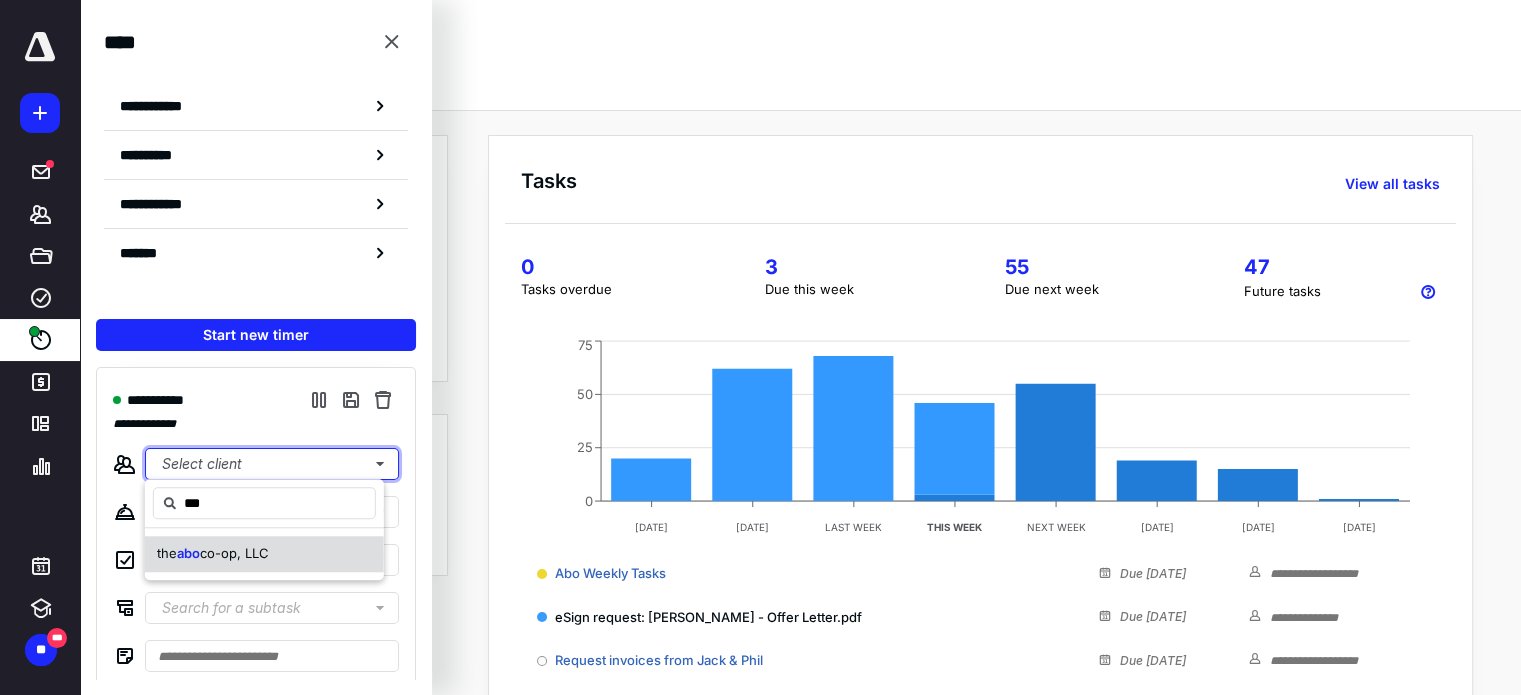 type 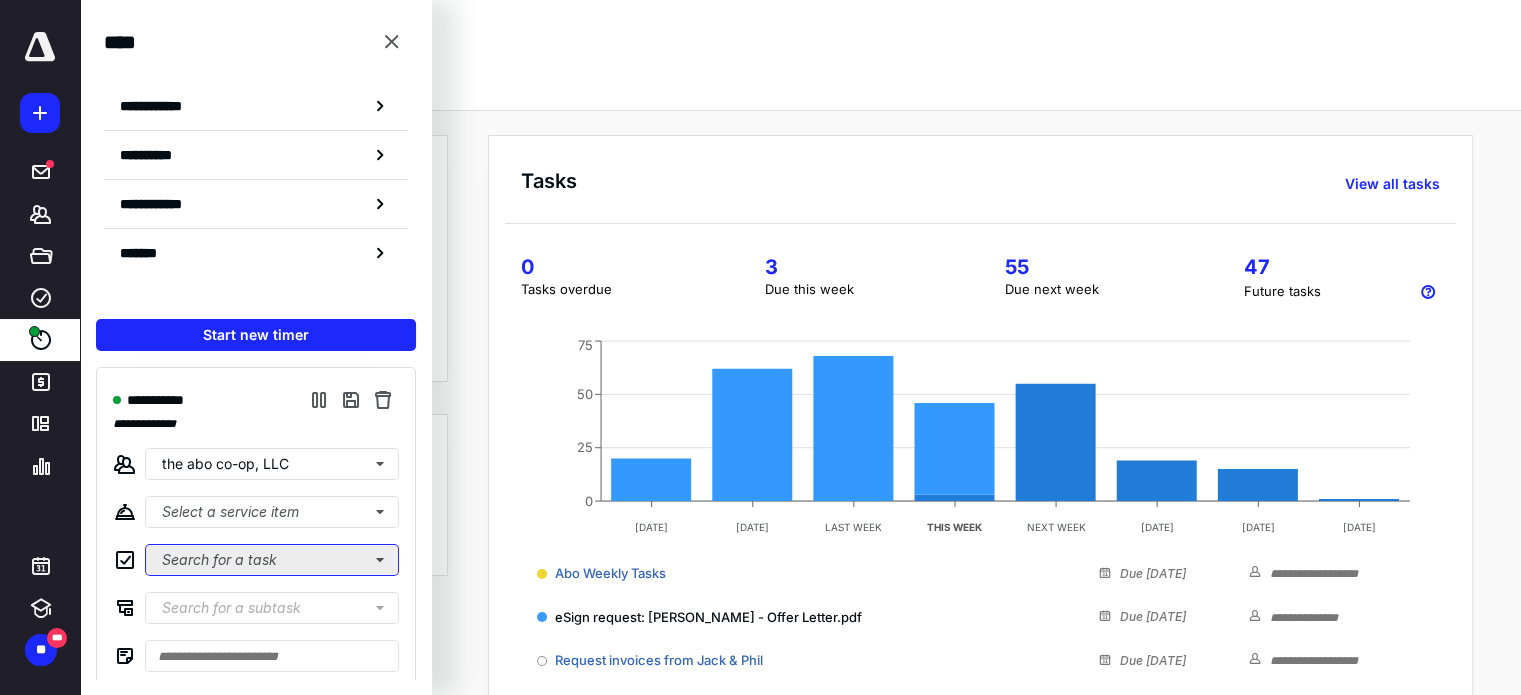 click on "Search for a task" at bounding box center (272, 560) 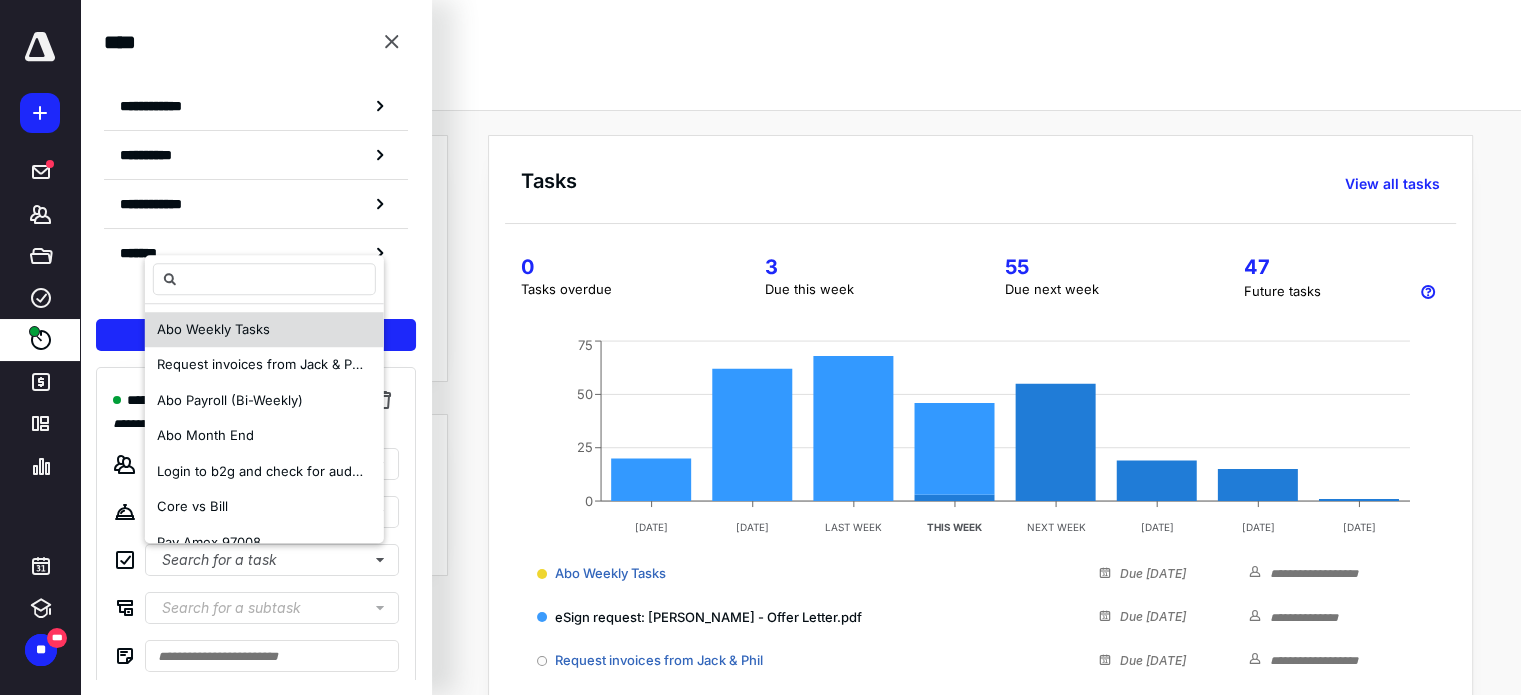 click on "Abo Weekly Tasks" at bounding box center [213, 329] 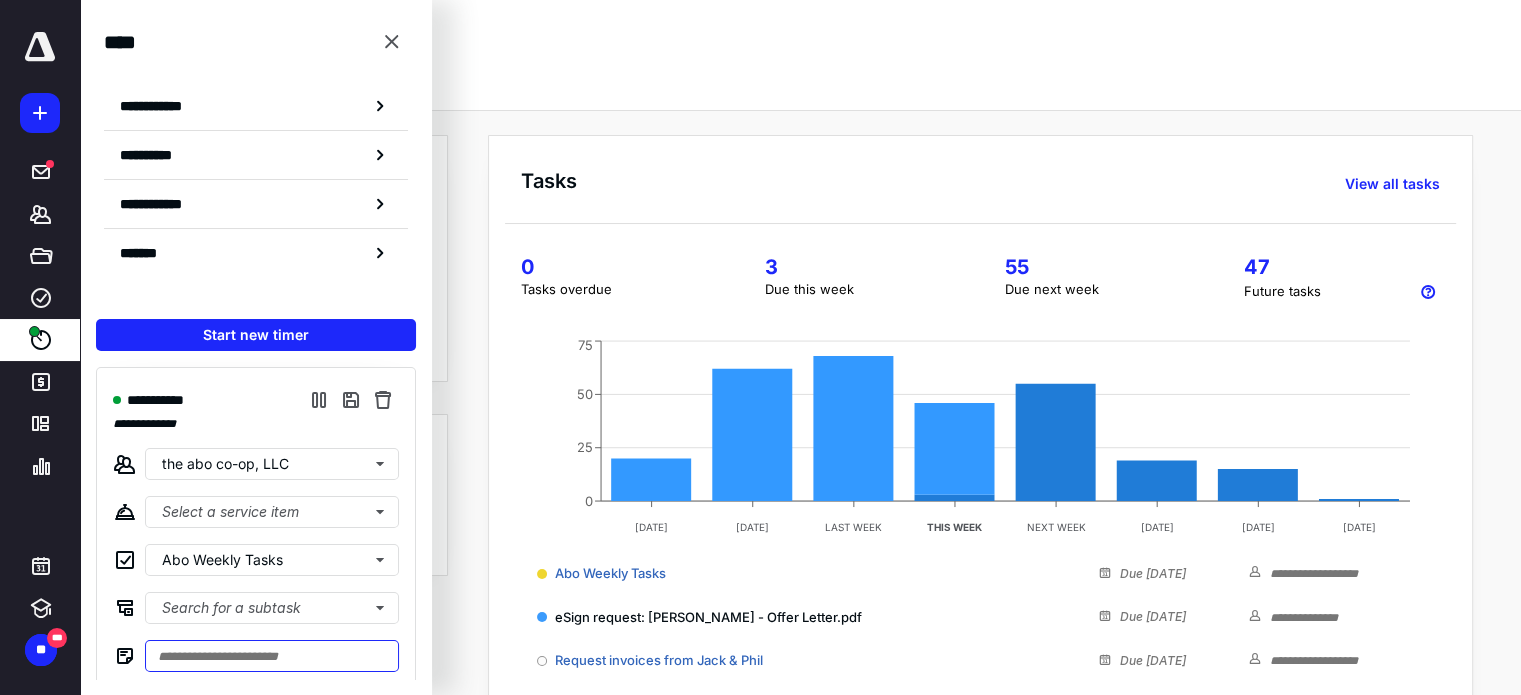 click at bounding box center [272, 656] 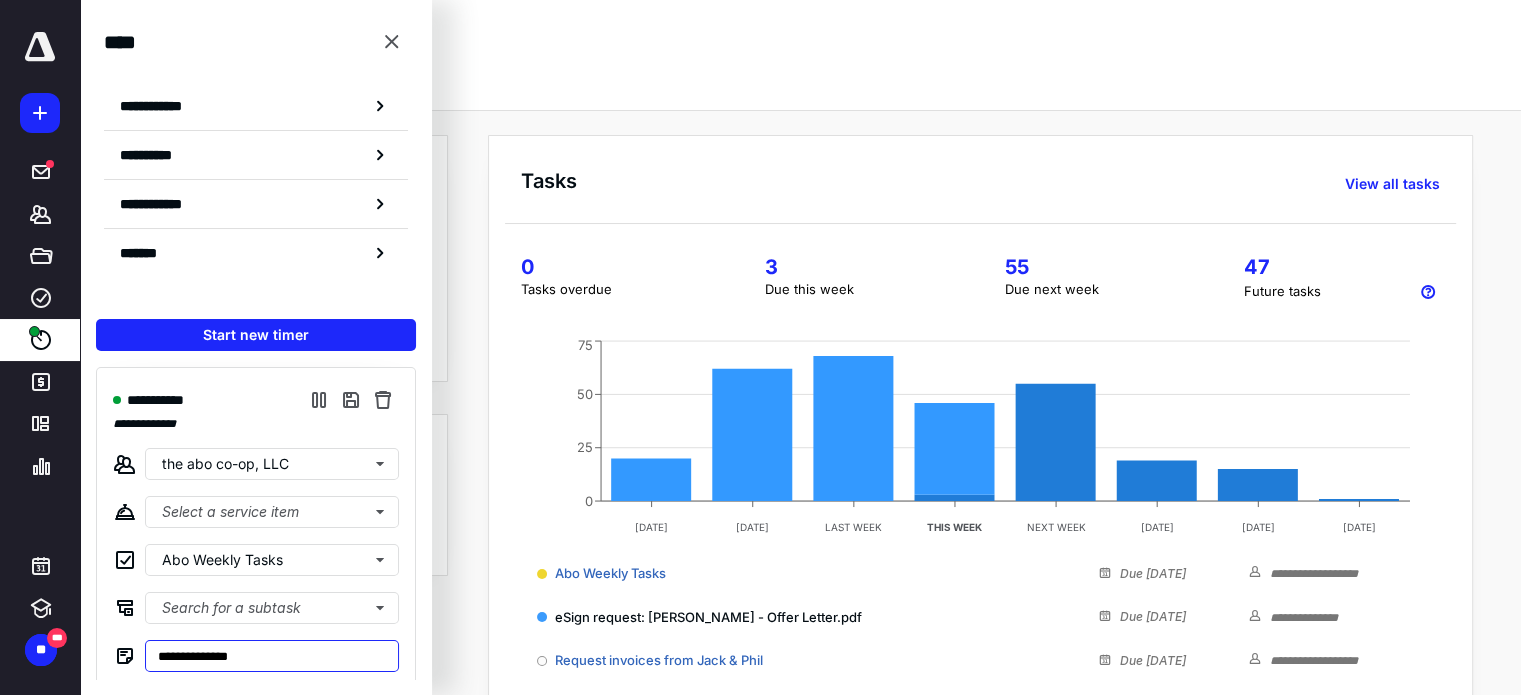 type on "**********" 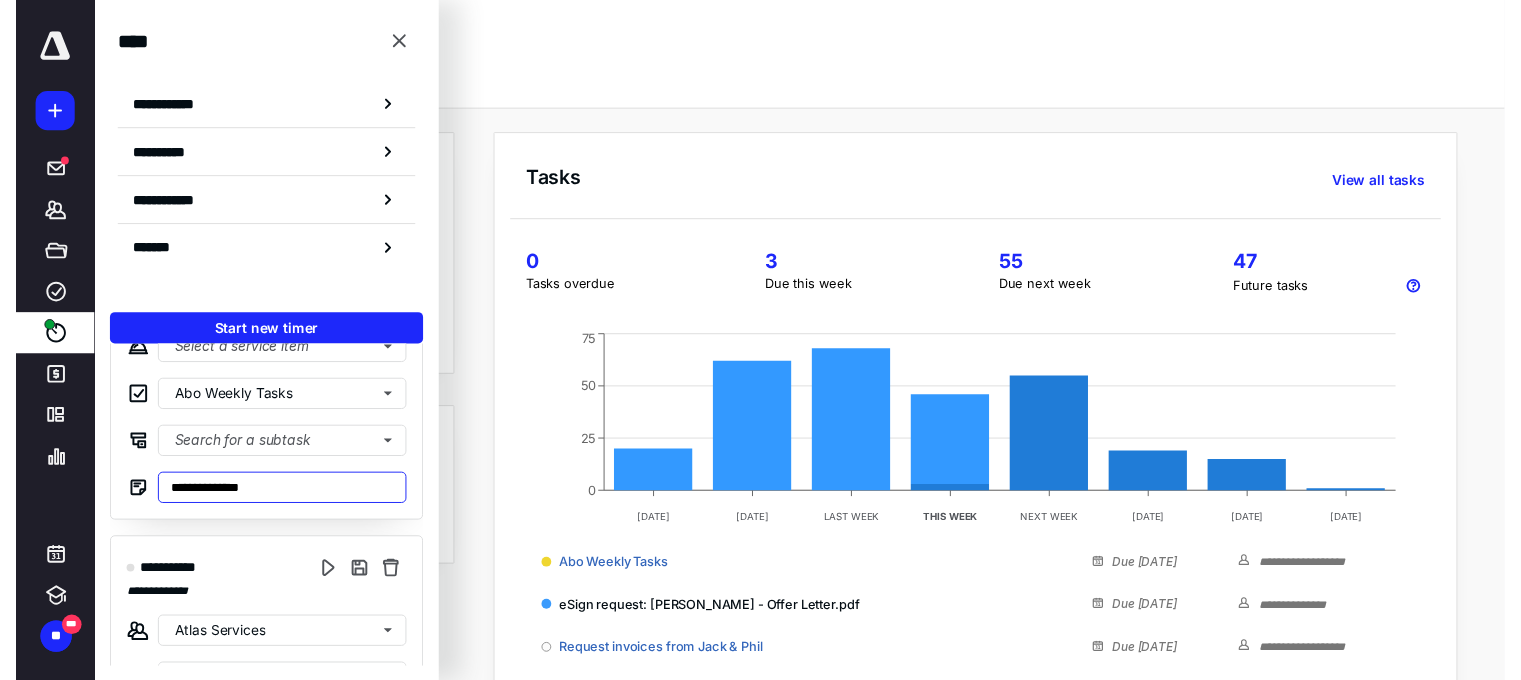 scroll, scrollTop: 156, scrollLeft: 0, axis: vertical 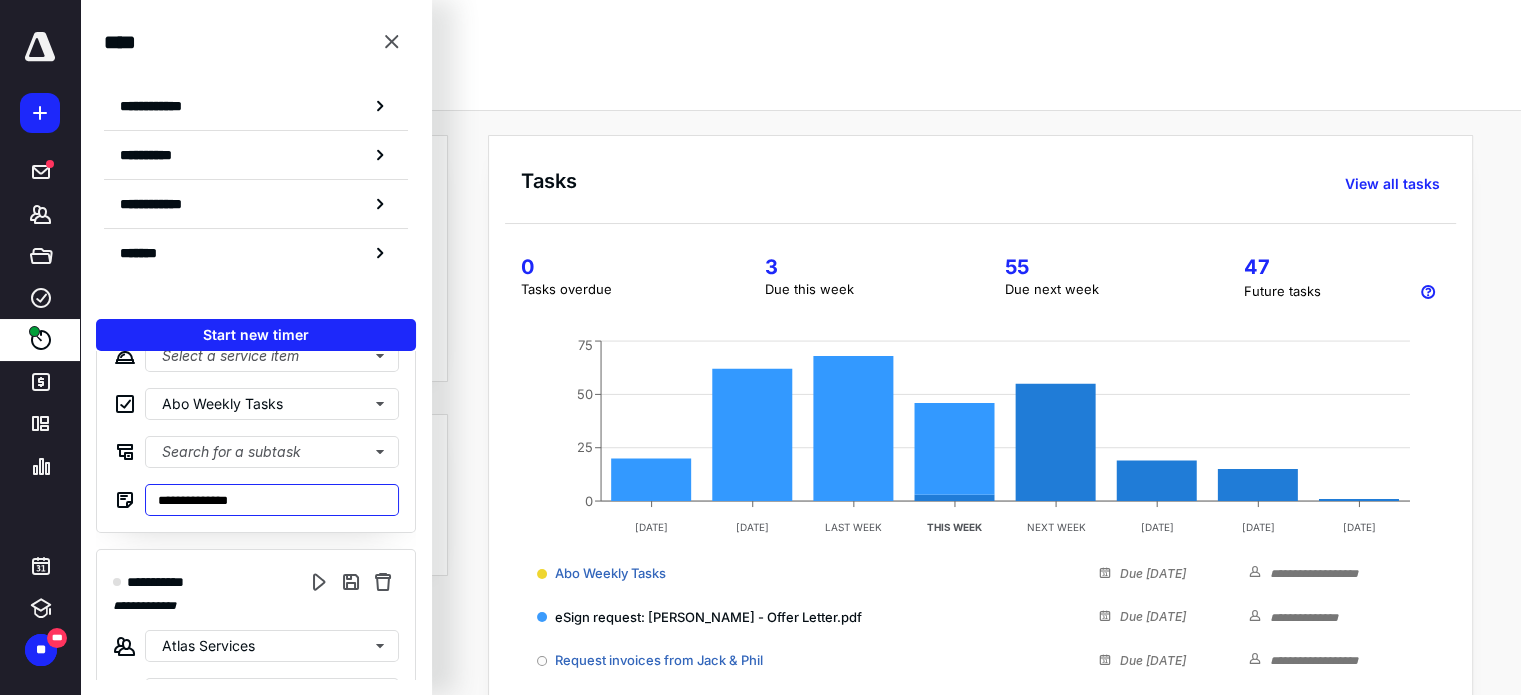 drag, startPoint x: 254, startPoint y: 491, endPoint x: 90, endPoint y: 485, distance: 164.10973 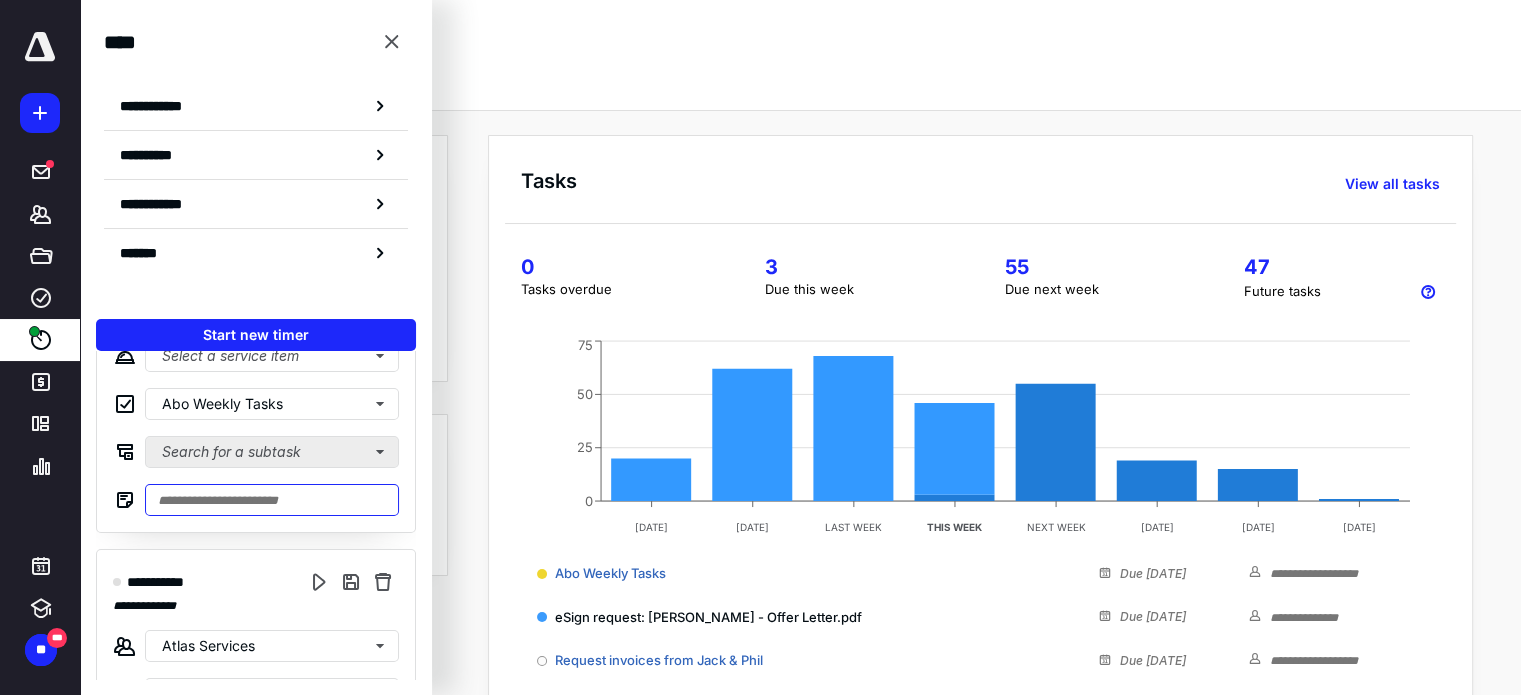 type 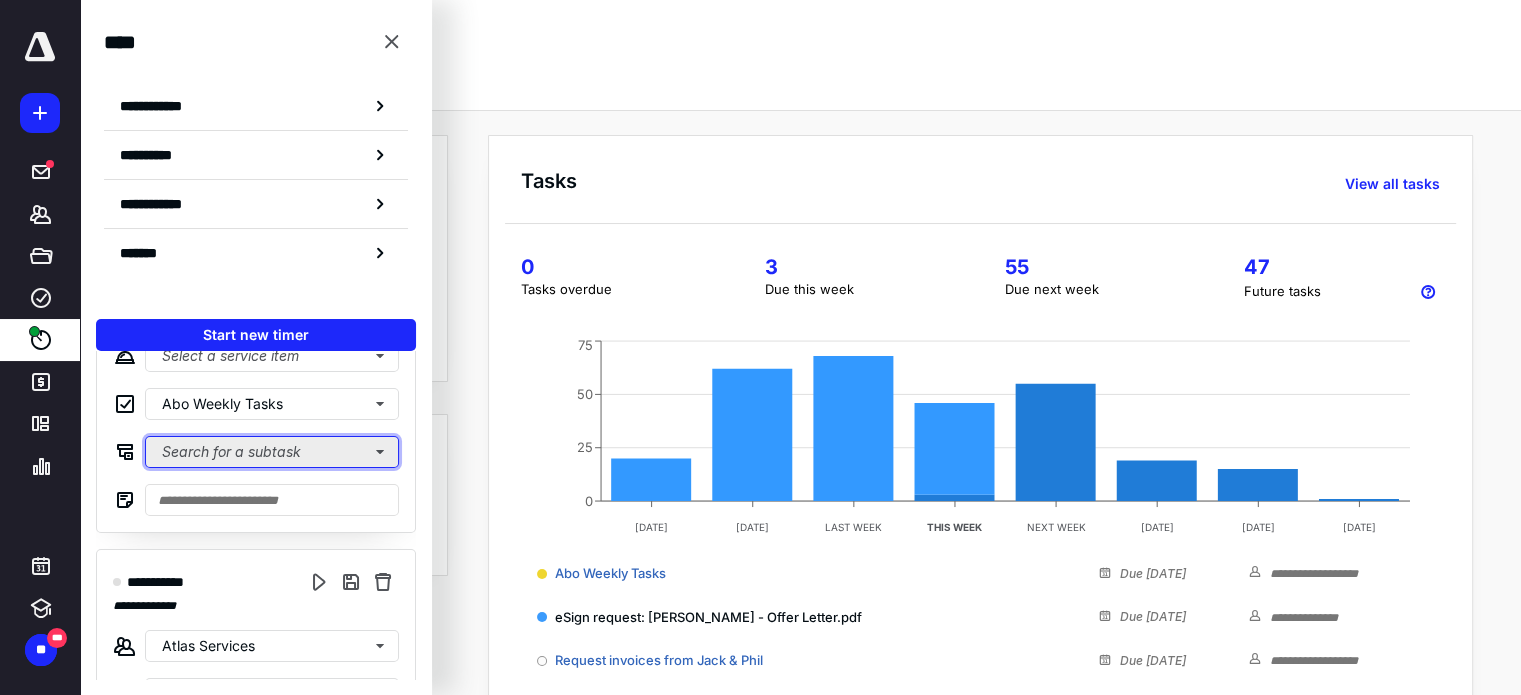 click on "Search for a subtask" at bounding box center (272, 452) 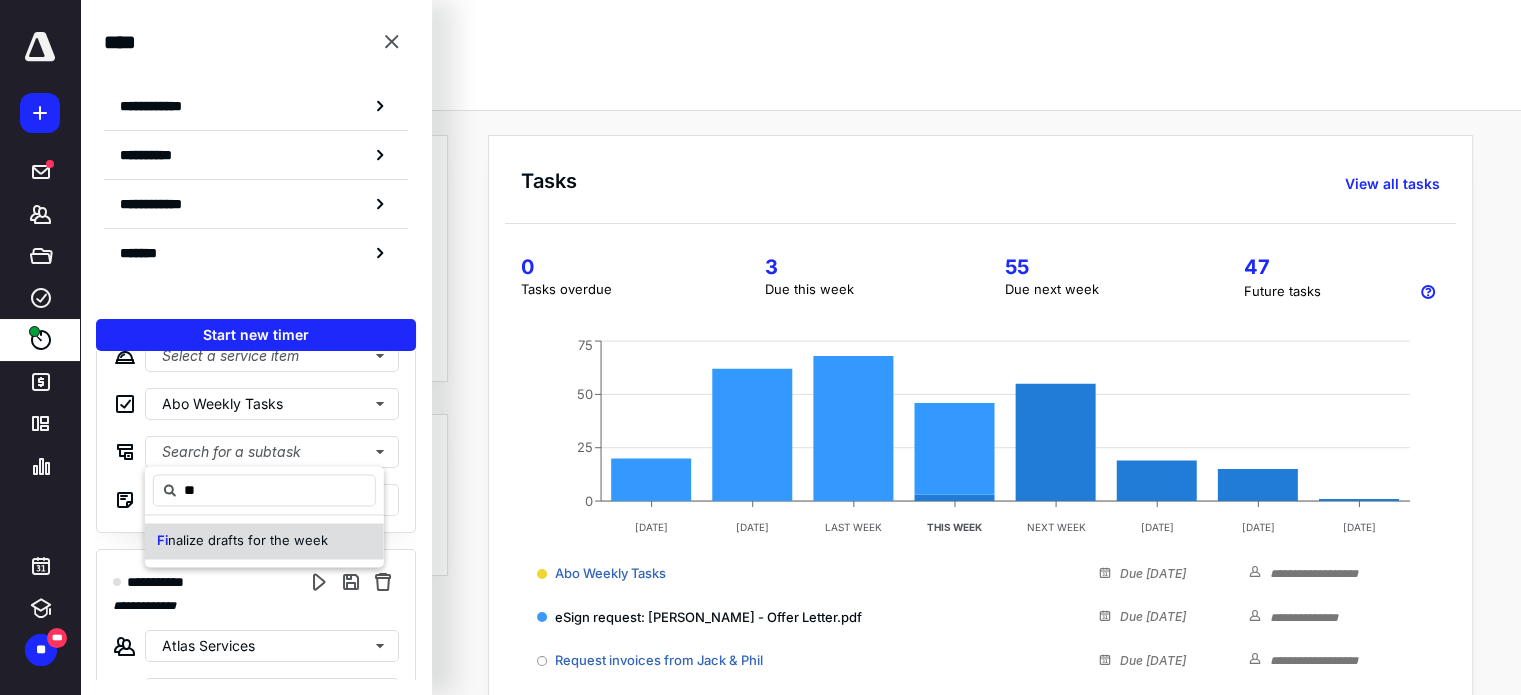 click on "Fi nalize drafts for the week" at bounding box center (264, 541) 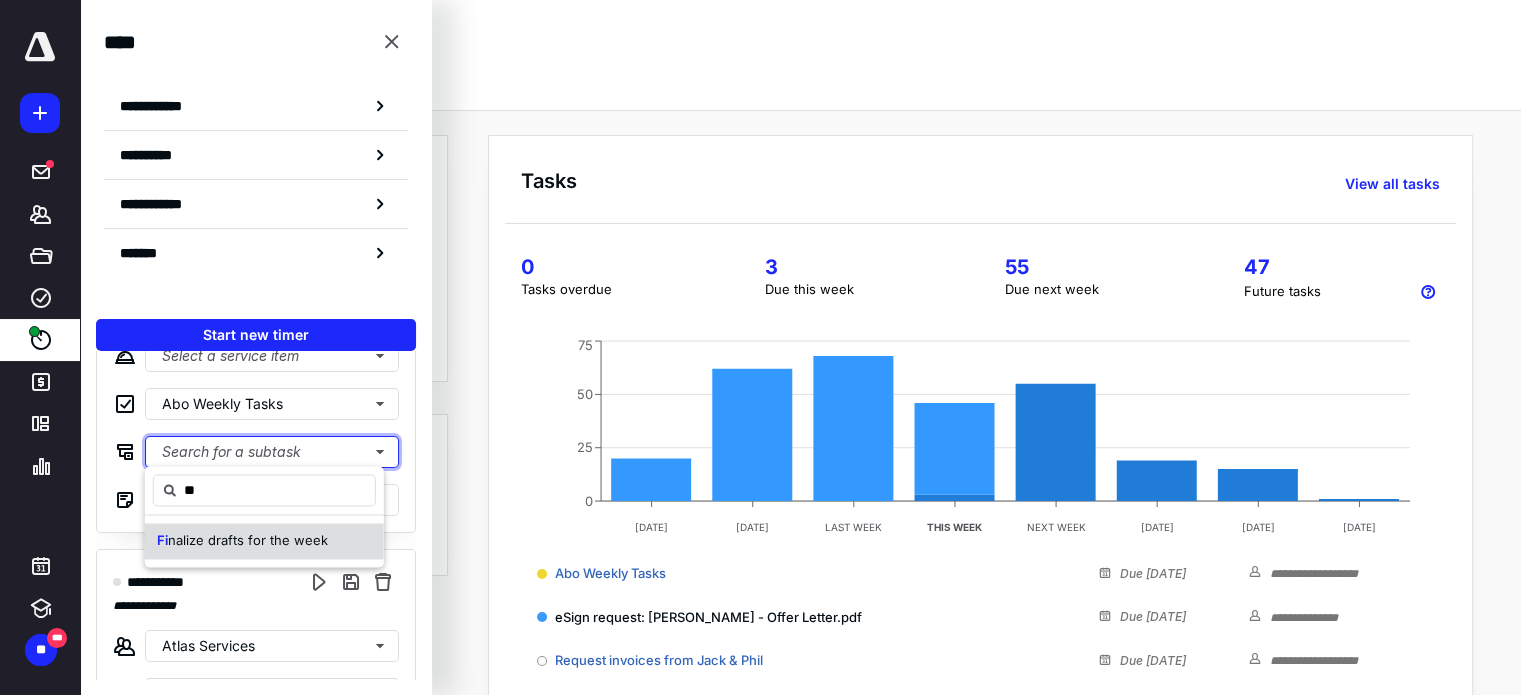 type 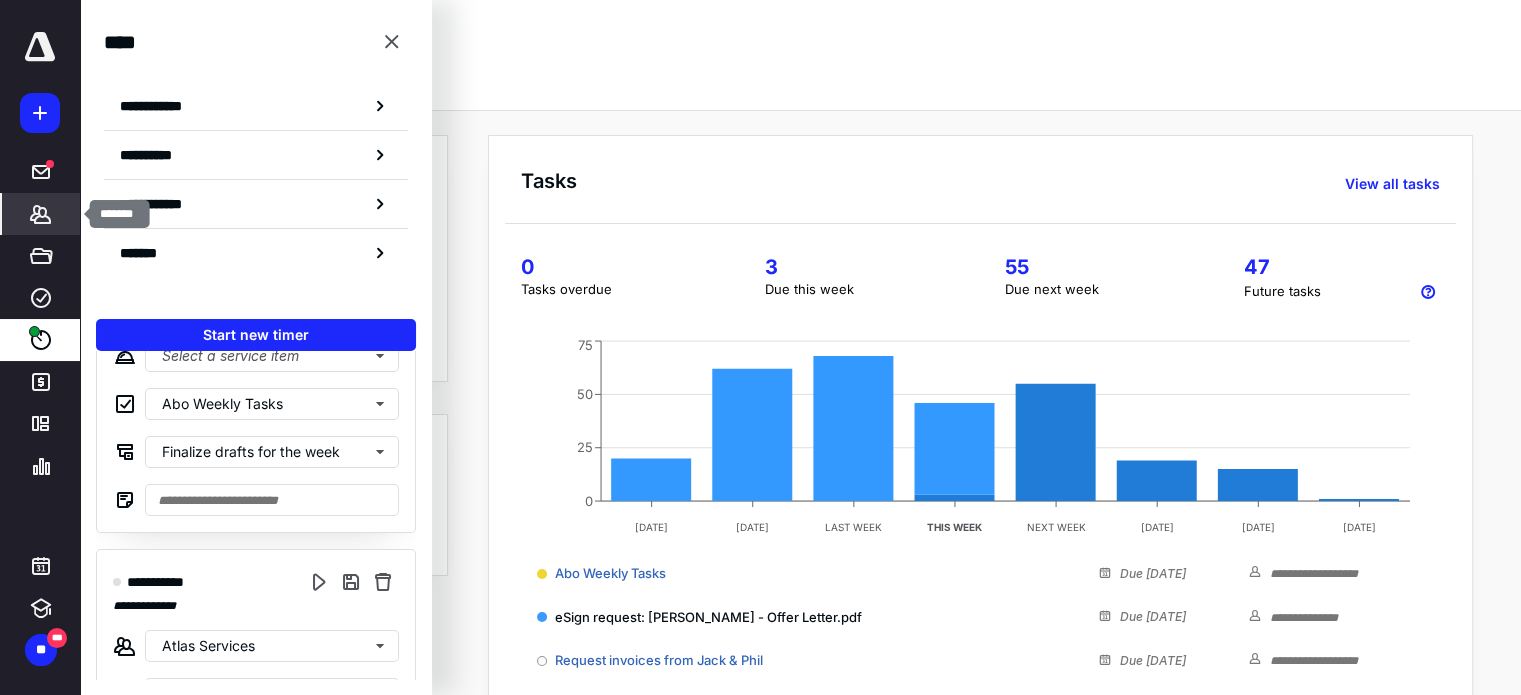 click on "*******" at bounding box center (41, 214) 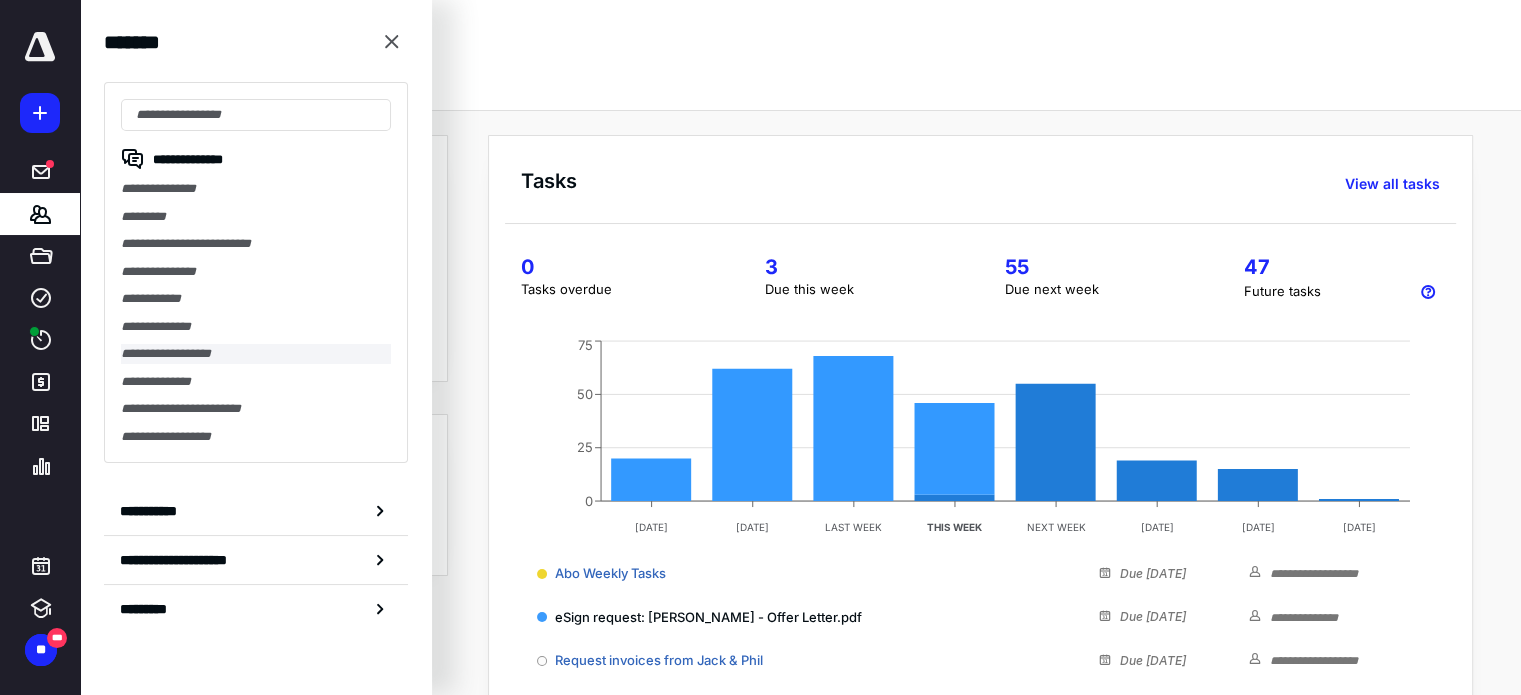 click on "**********" at bounding box center (256, 354) 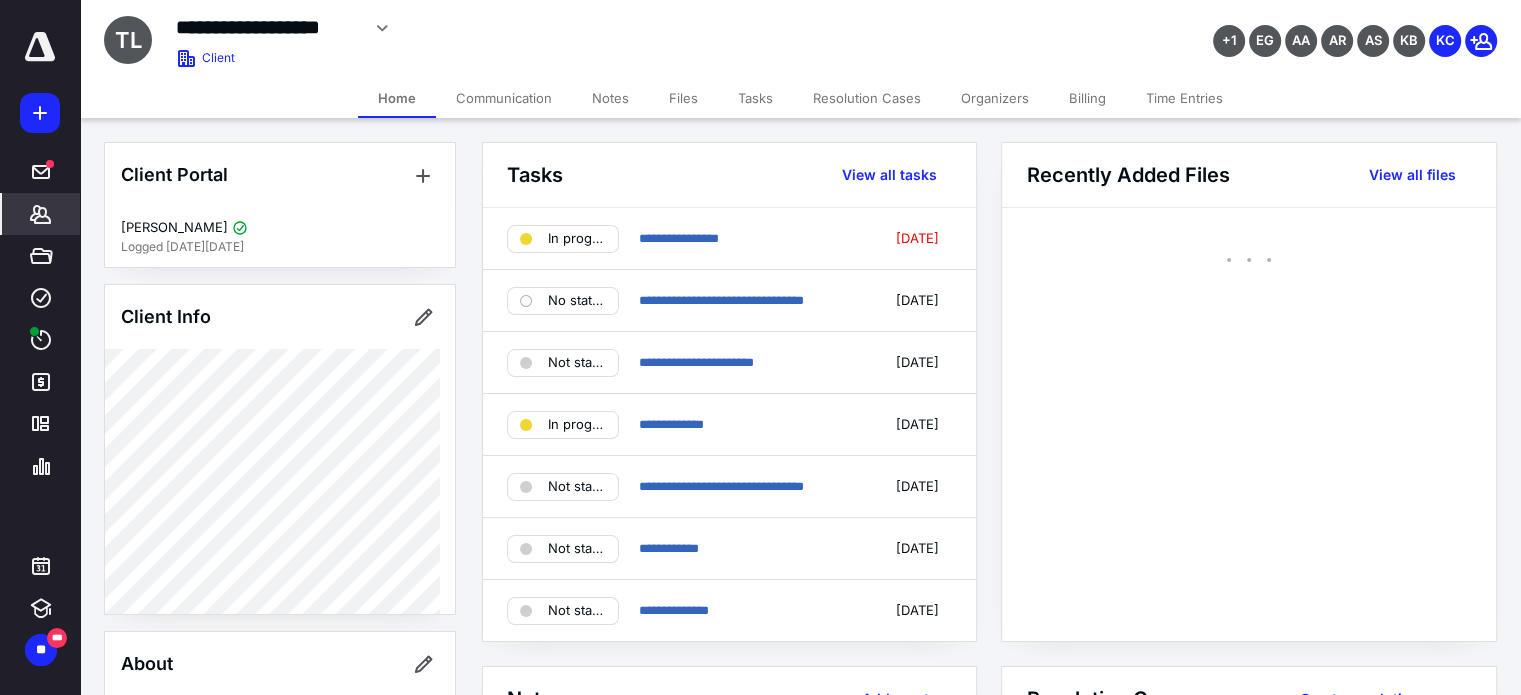click on "Tasks" at bounding box center (755, 98) 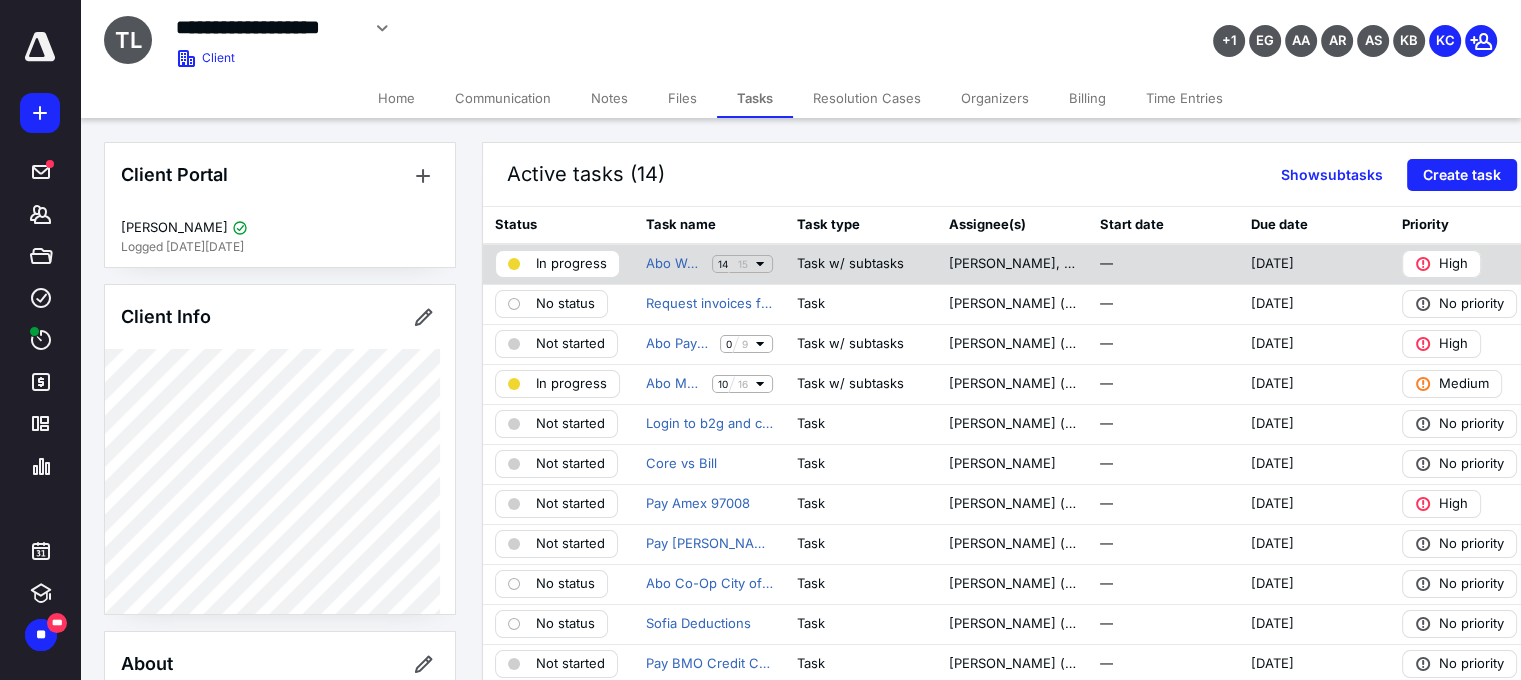 click 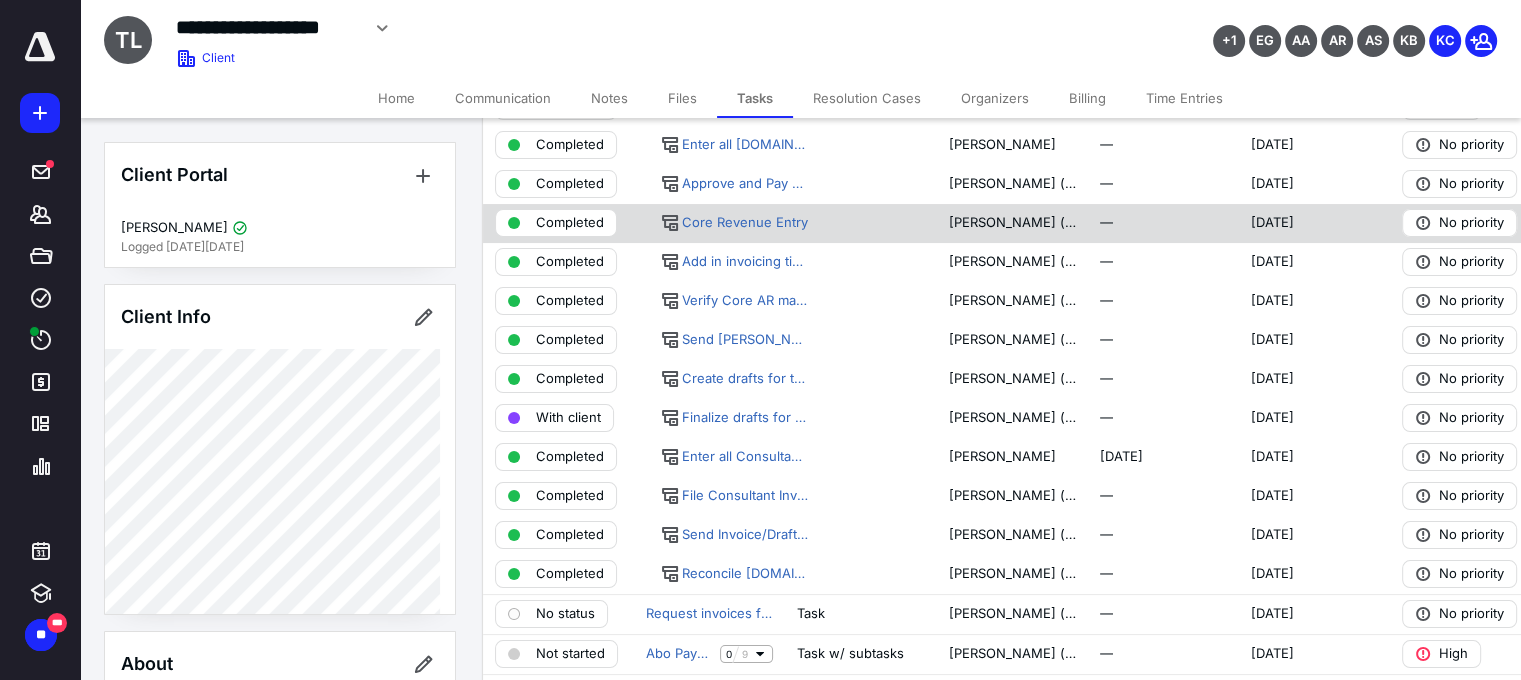 scroll, scrollTop: 278, scrollLeft: 0, axis: vertical 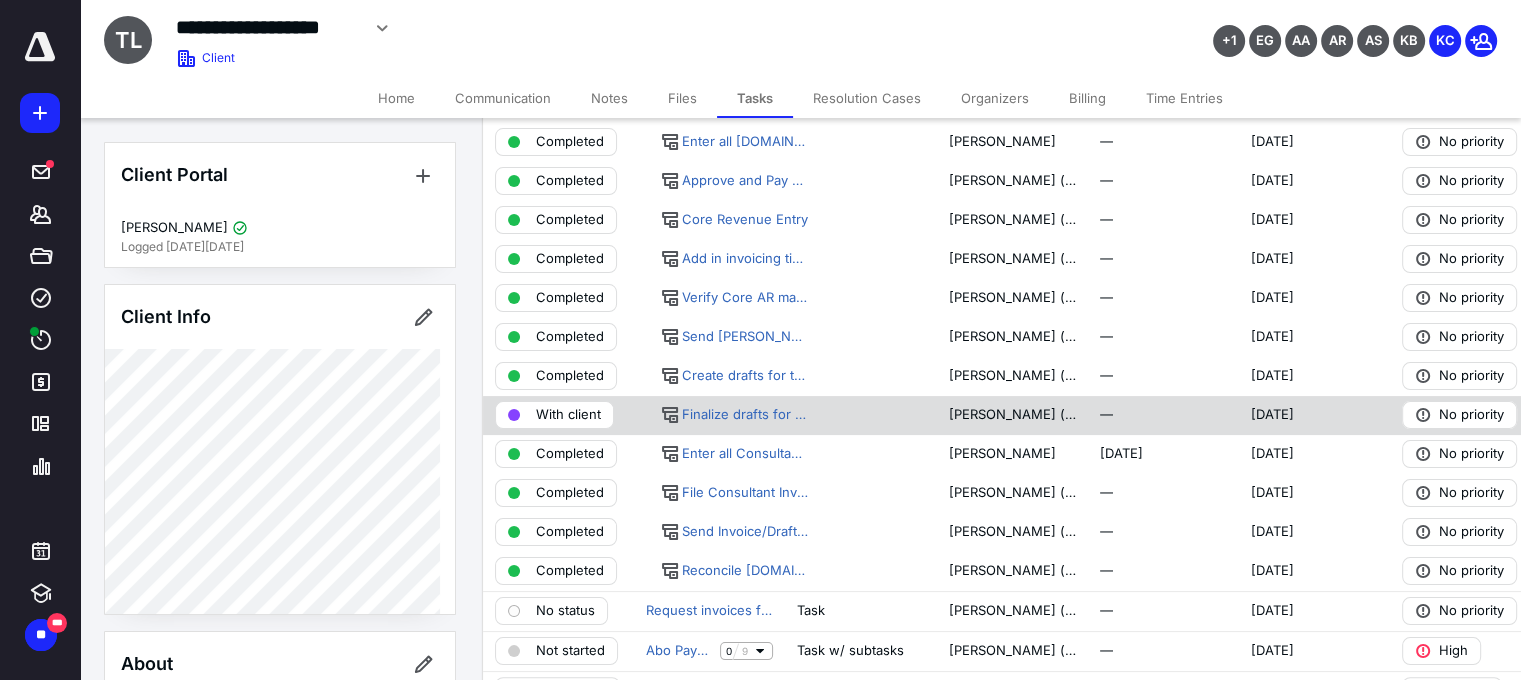 click on "With client" at bounding box center [568, 415] 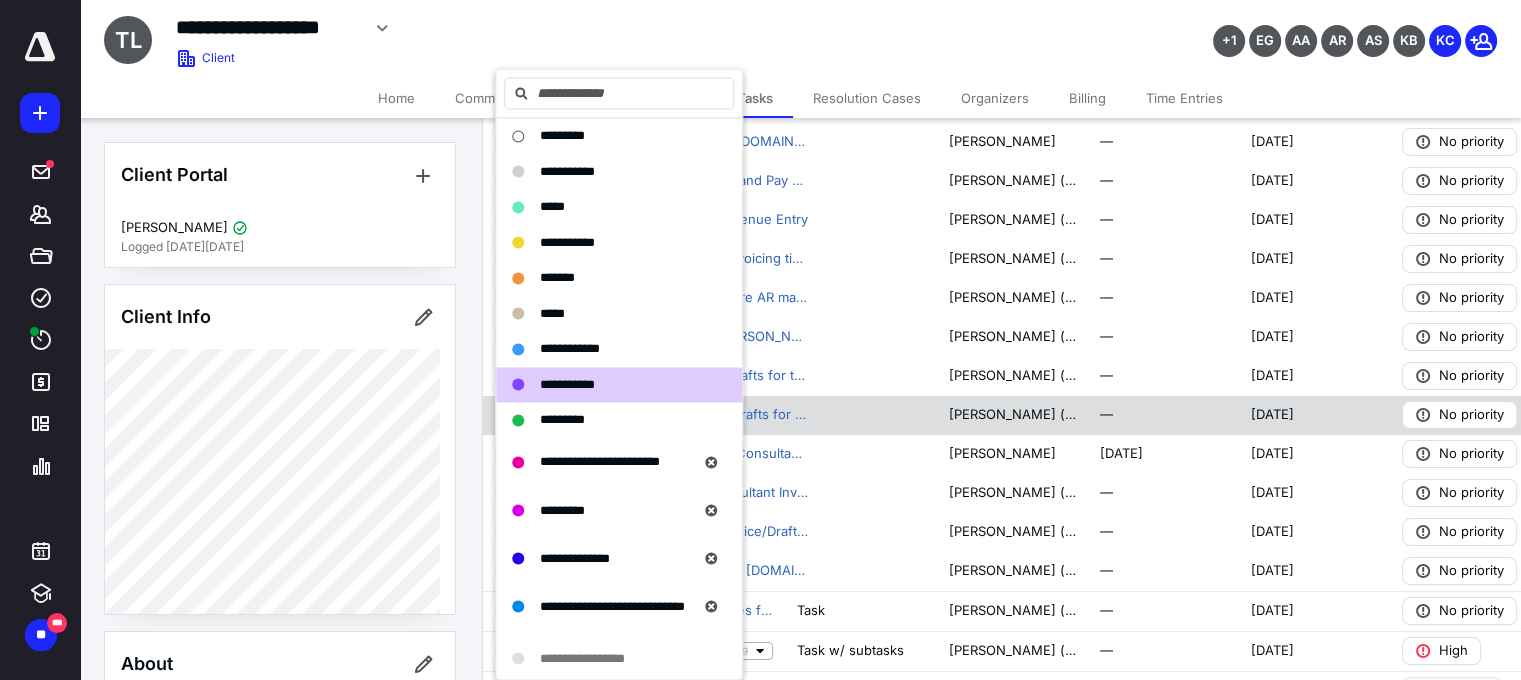 click on "*********" at bounding box center (562, 419) 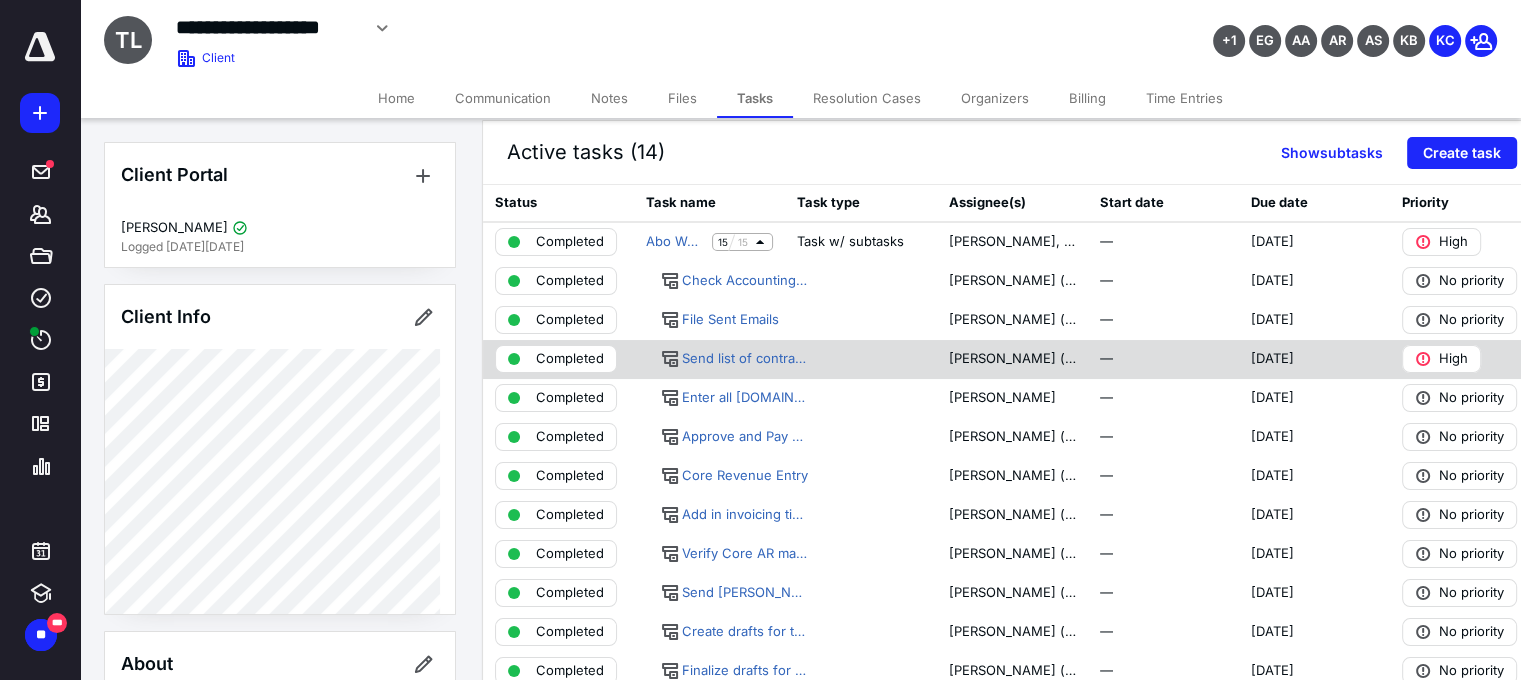 scroll, scrollTop: 20, scrollLeft: 0, axis: vertical 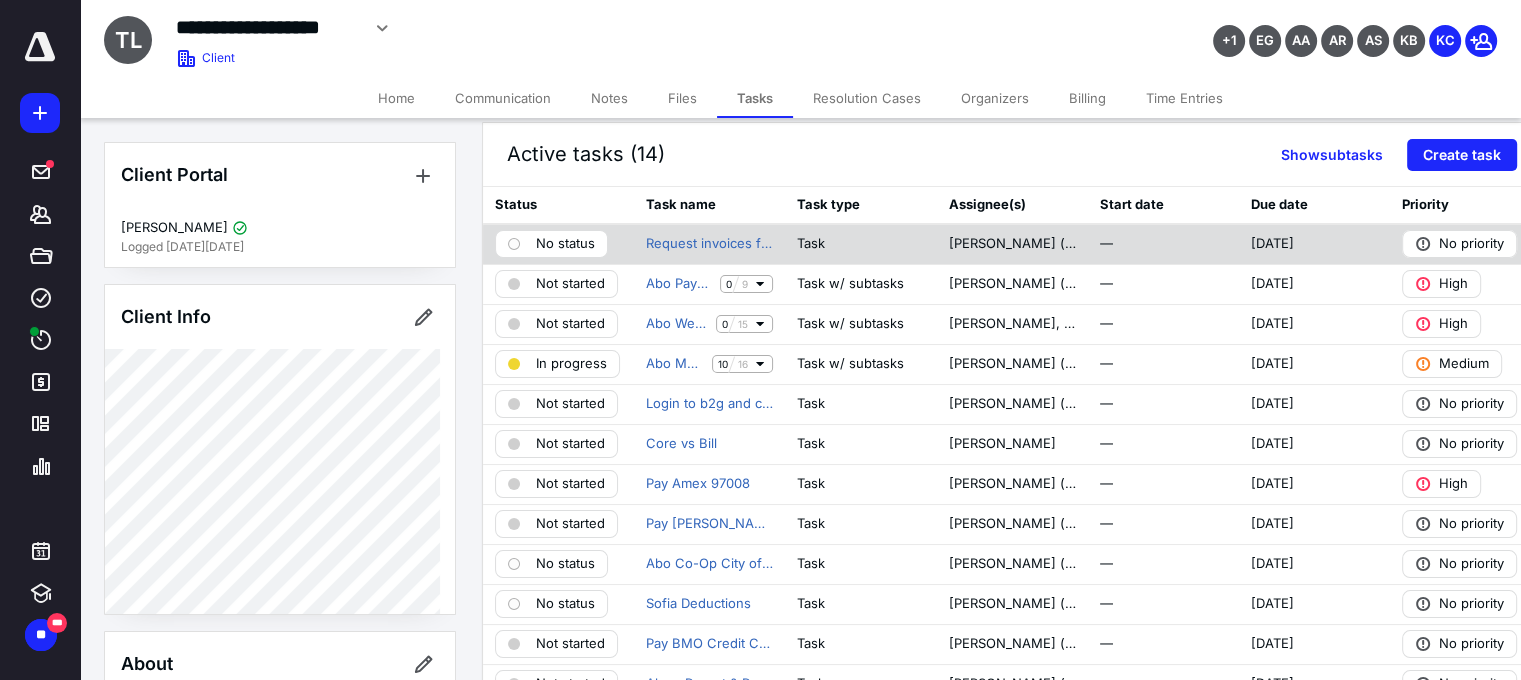 click on "No status" at bounding box center (565, 244) 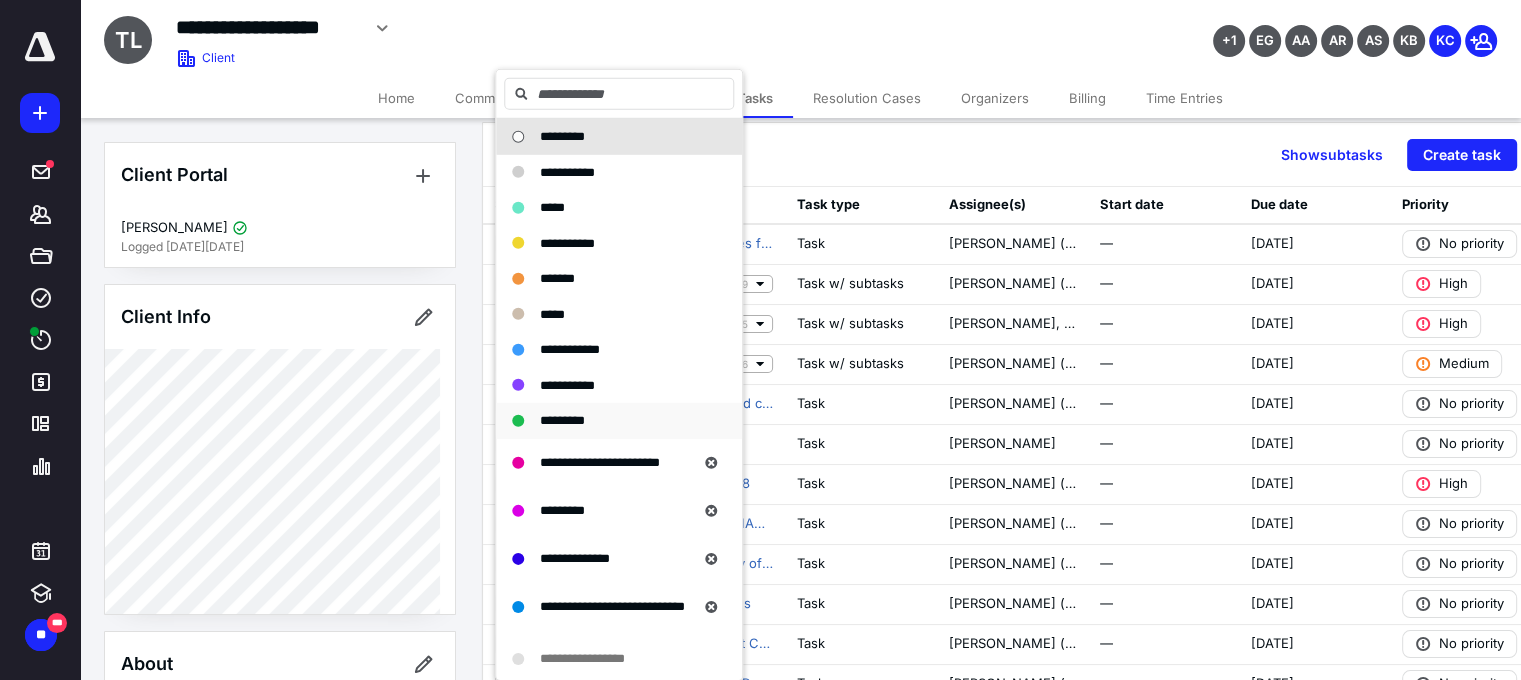 click on "*********" at bounding box center (562, 420) 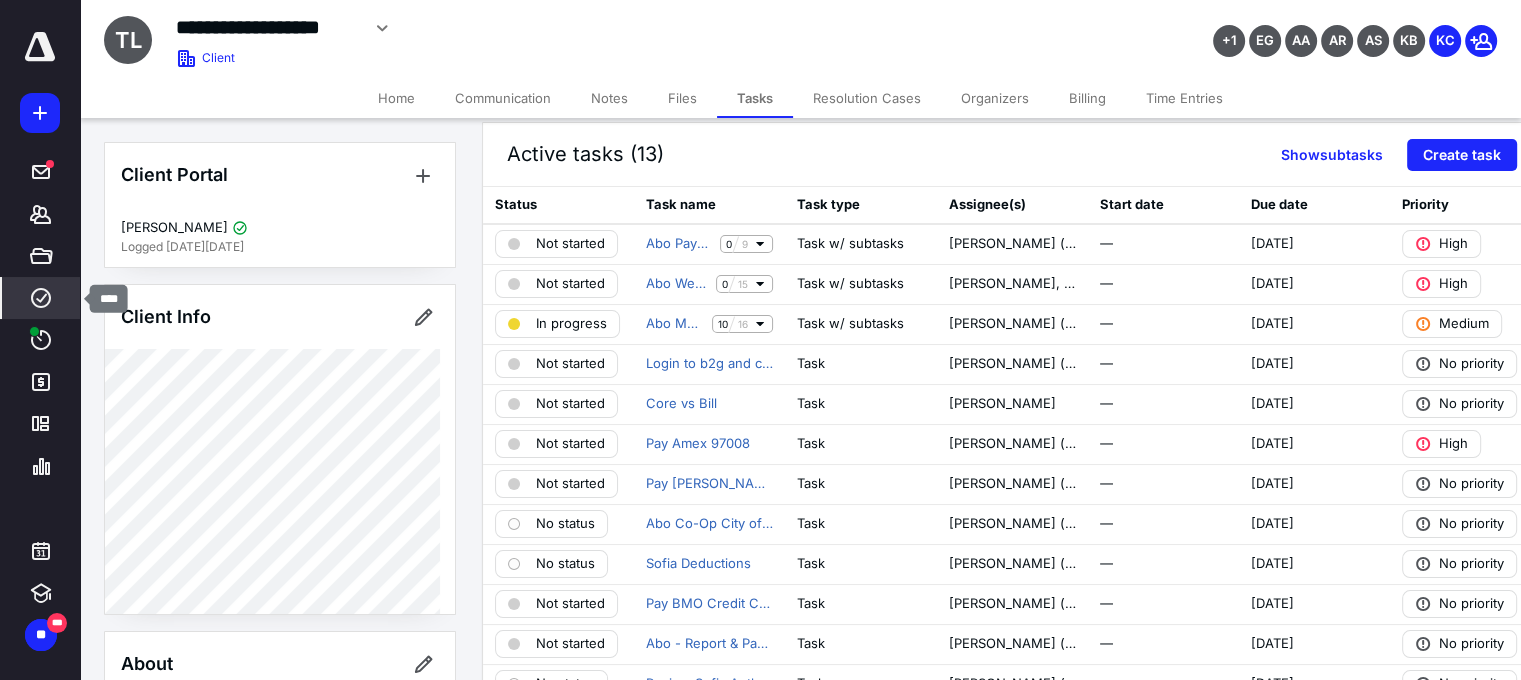 click 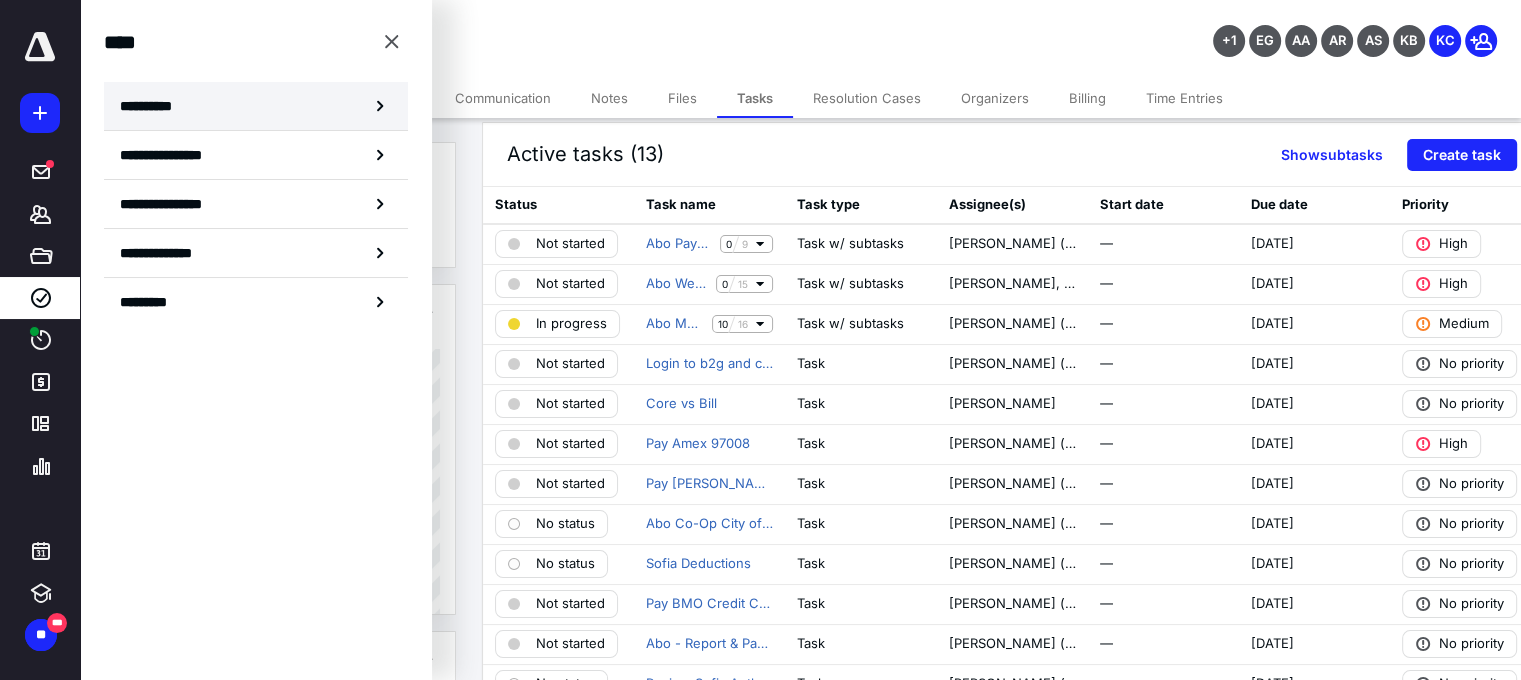 click on "**********" at bounding box center (153, 106) 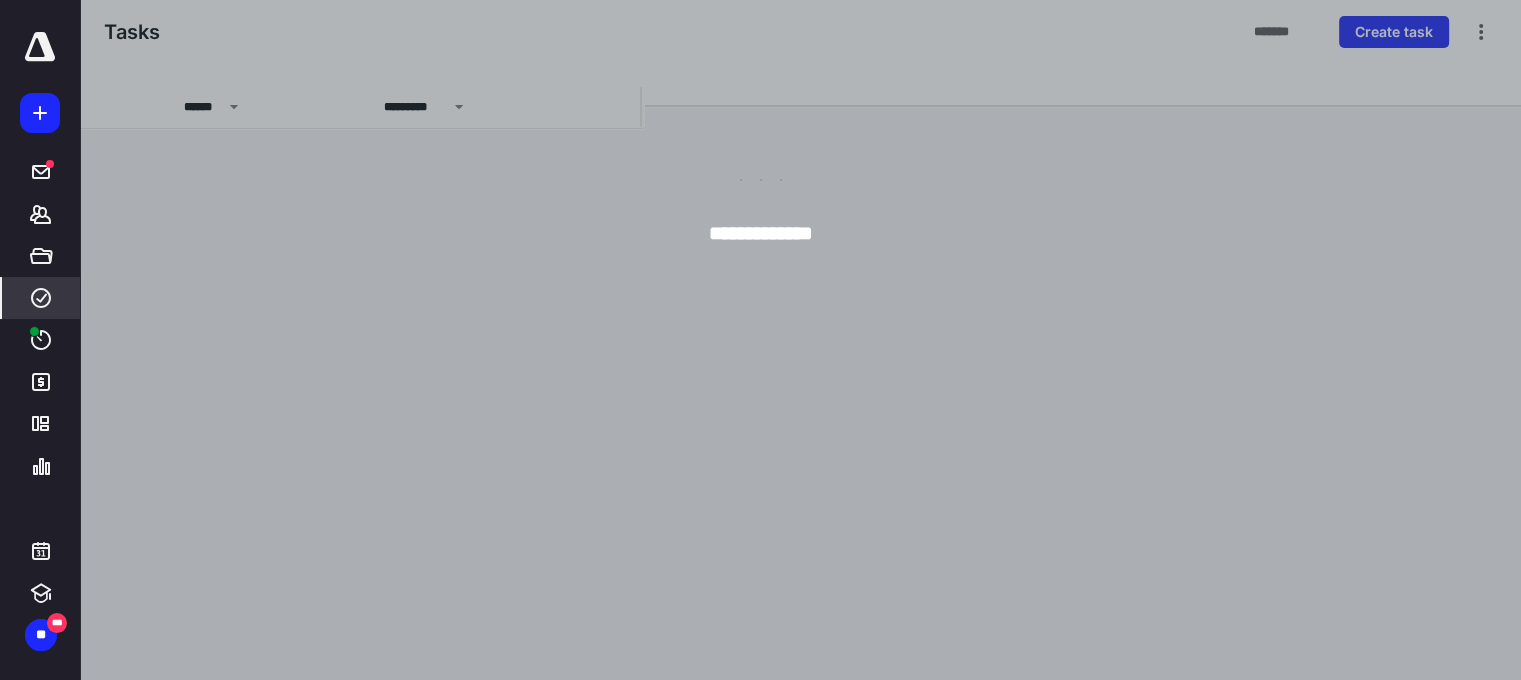 scroll, scrollTop: 0, scrollLeft: 0, axis: both 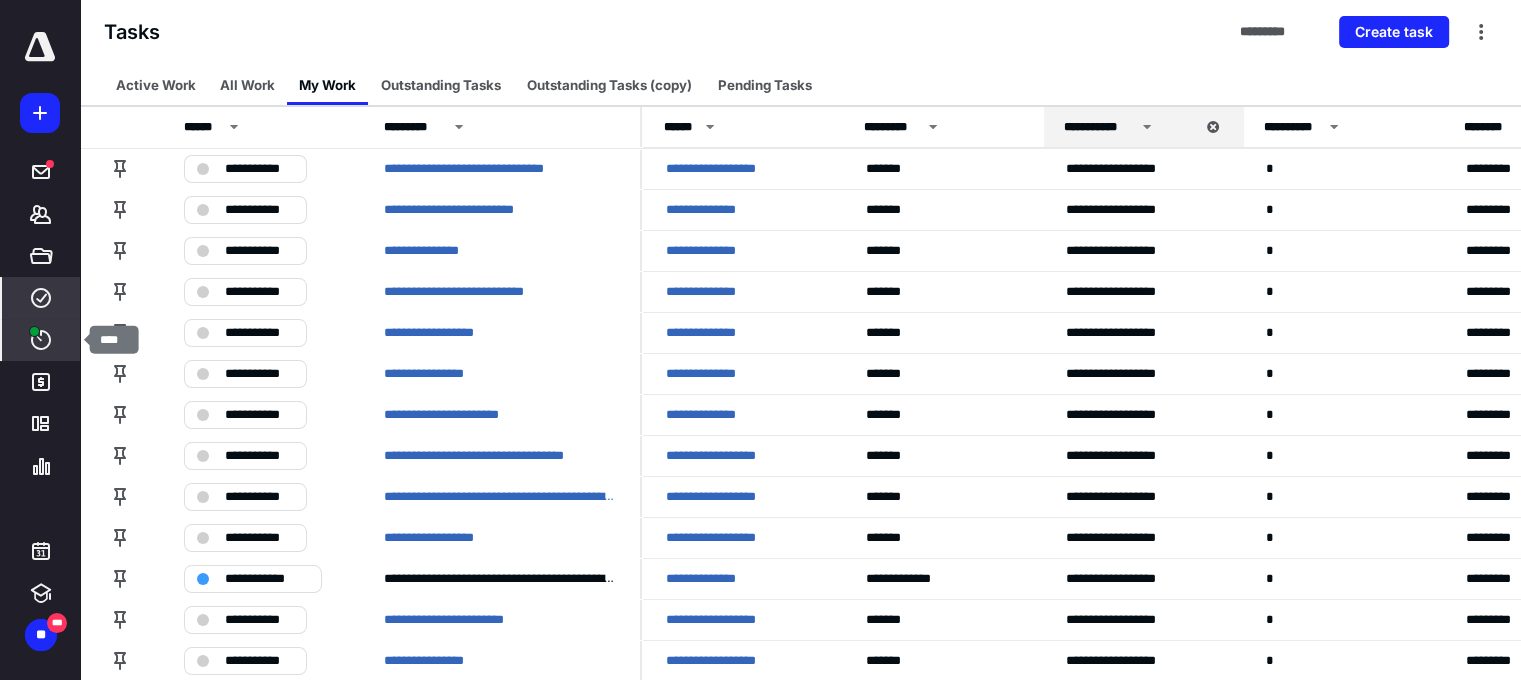 click 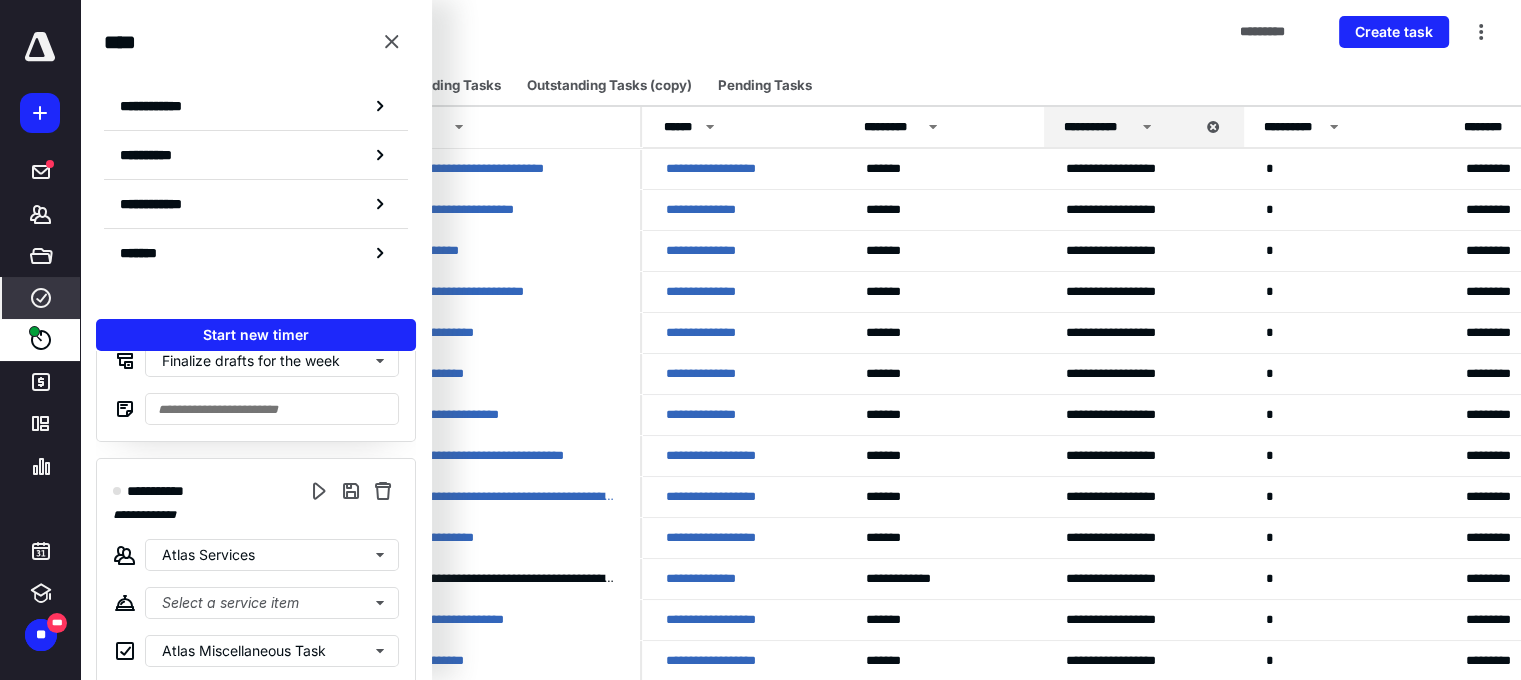 scroll, scrollTop: 248, scrollLeft: 0, axis: vertical 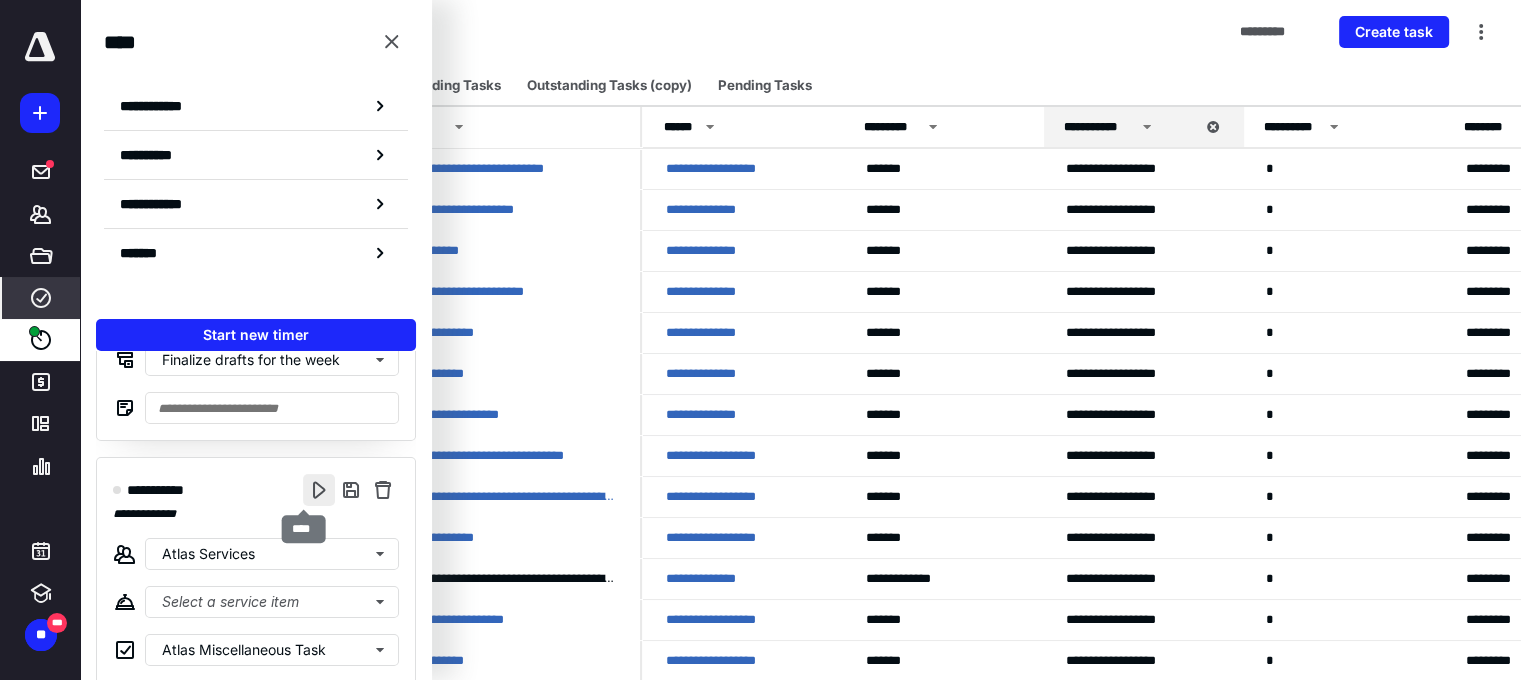 click at bounding box center (319, 490) 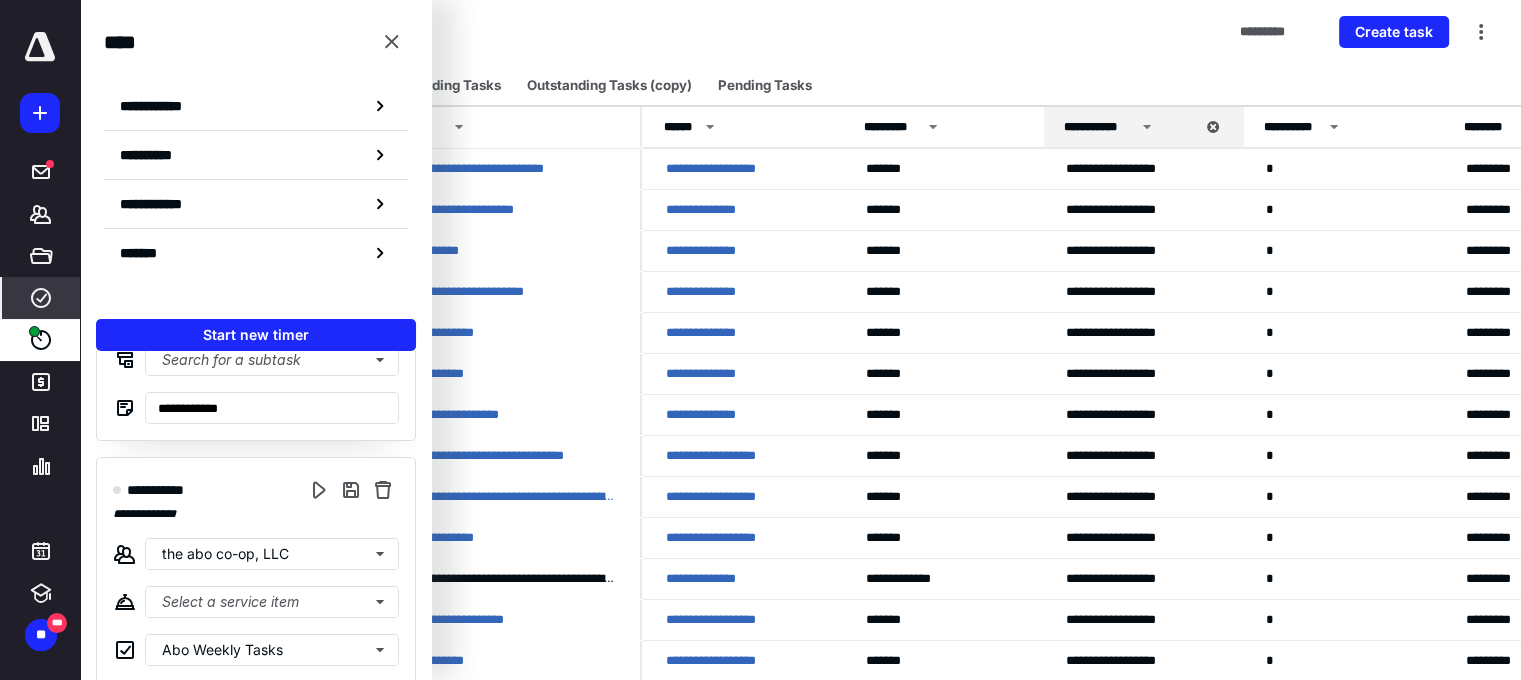 scroll, scrollTop: 0, scrollLeft: 0, axis: both 